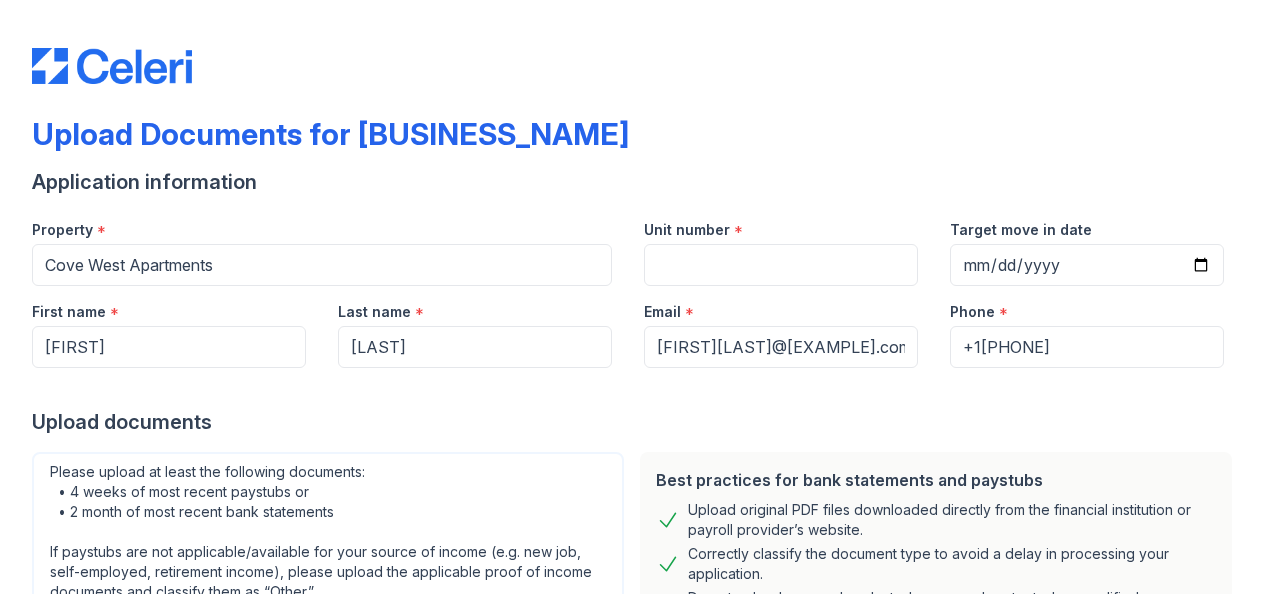 scroll, scrollTop: 0, scrollLeft: 0, axis: both 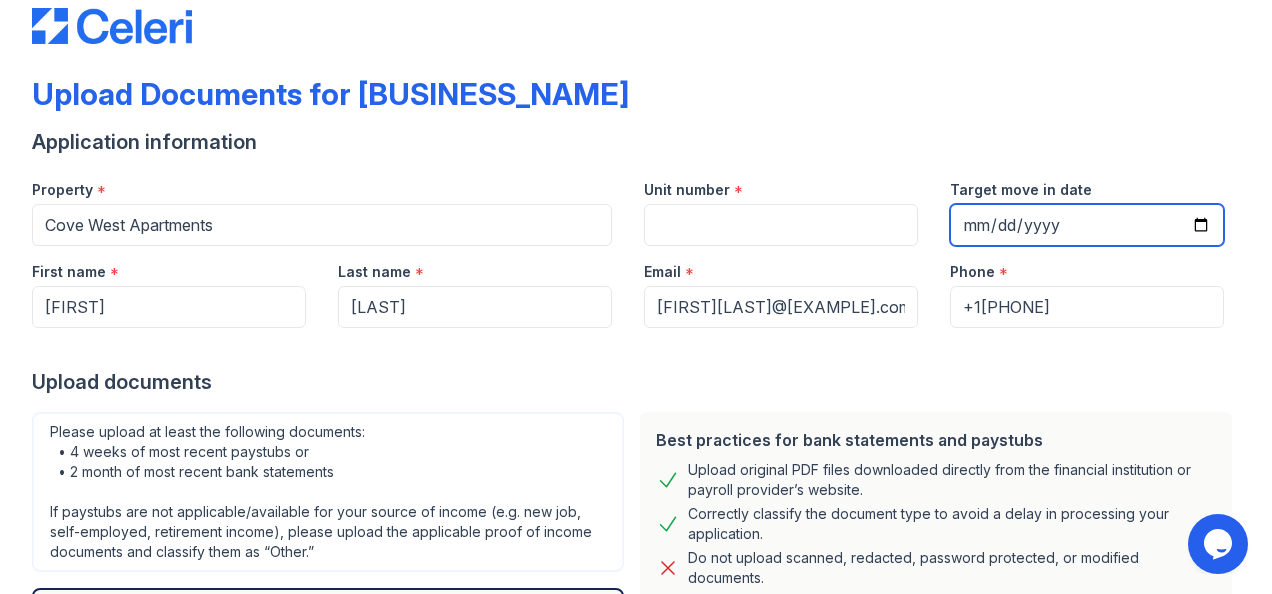 click on "Target move in date" at bounding box center [1087, 225] 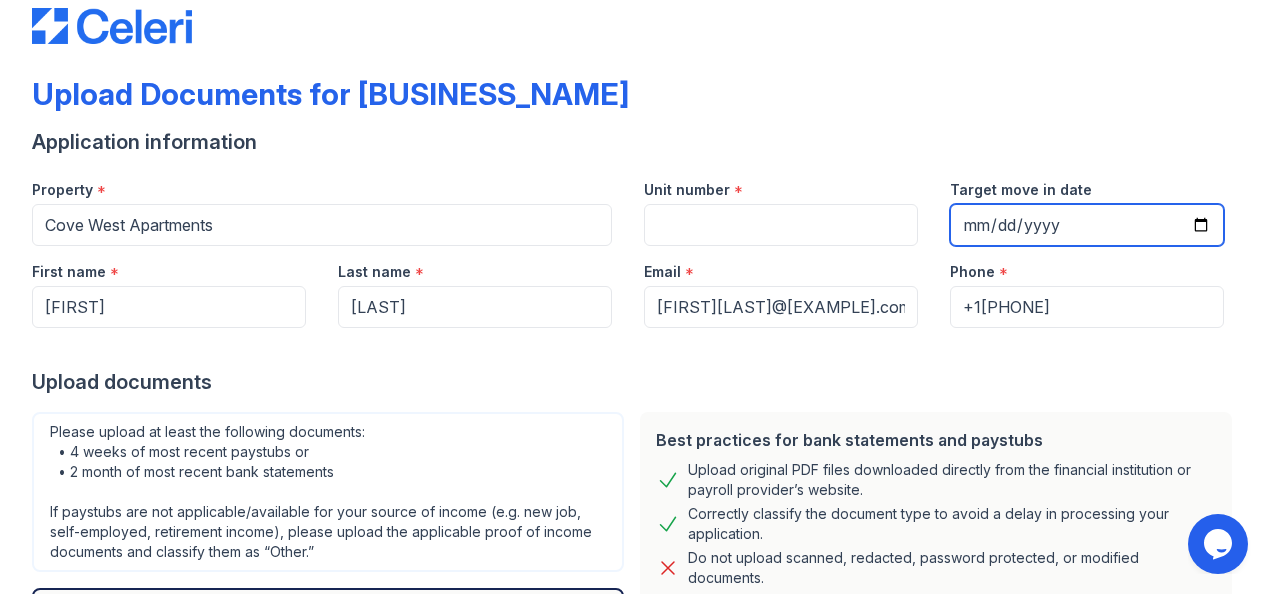 type on "[YYYY]-[MM]-[DD]" 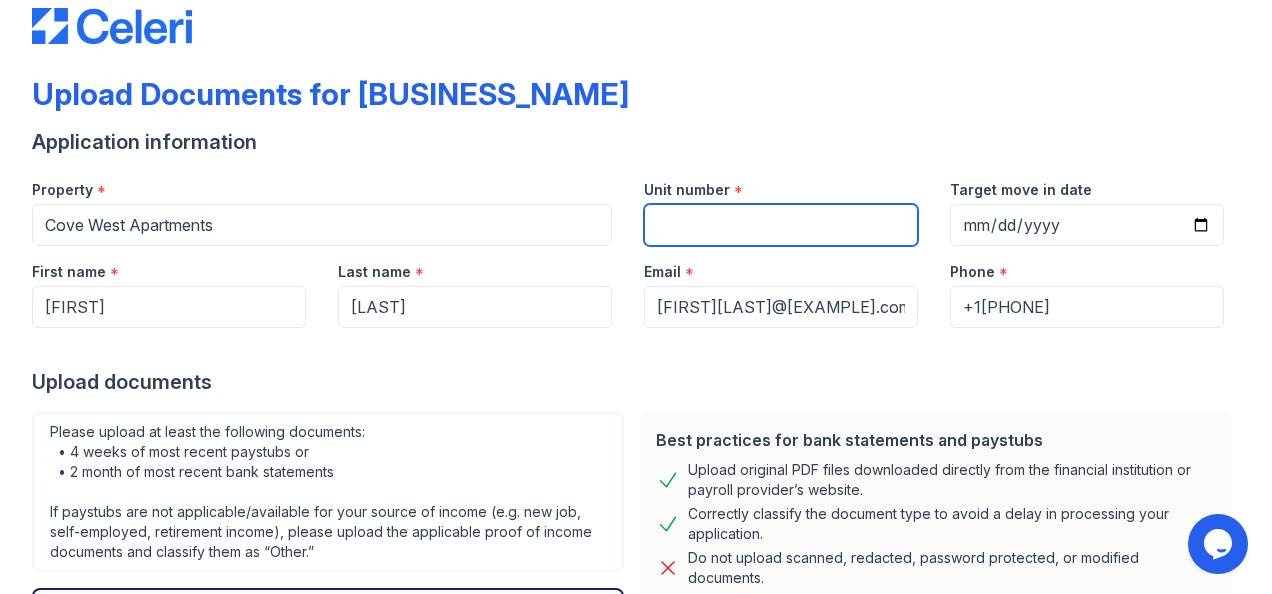 click on "Unit number" at bounding box center [781, 225] 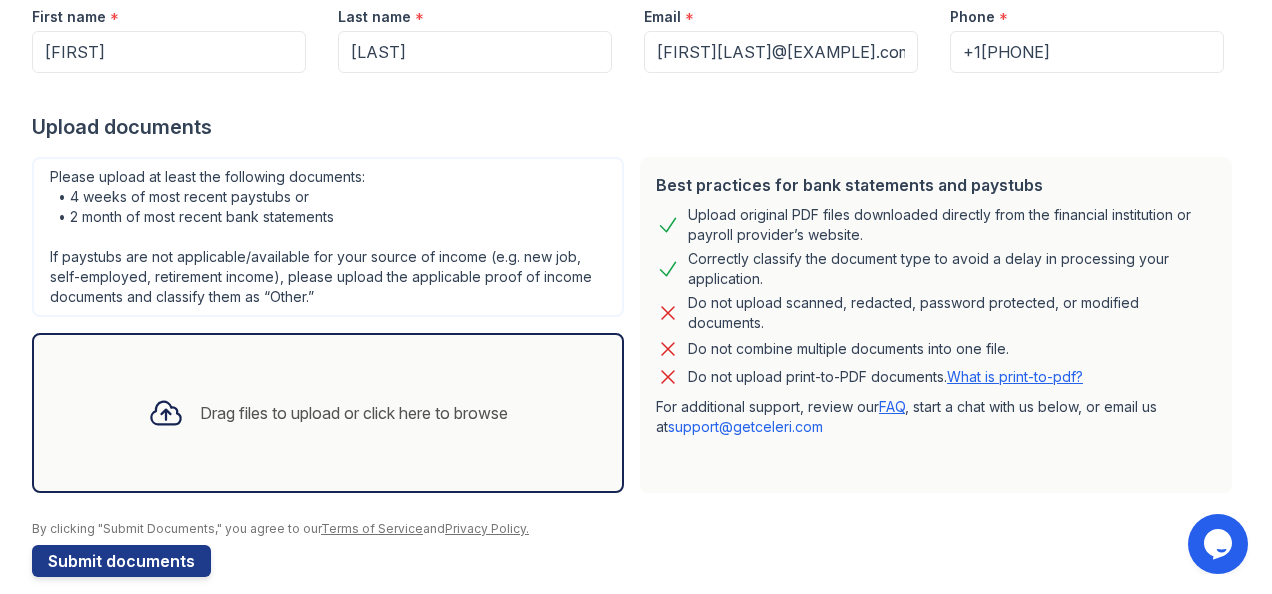 scroll, scrollTop: 316, scrollLeft: 0, axis: vertical 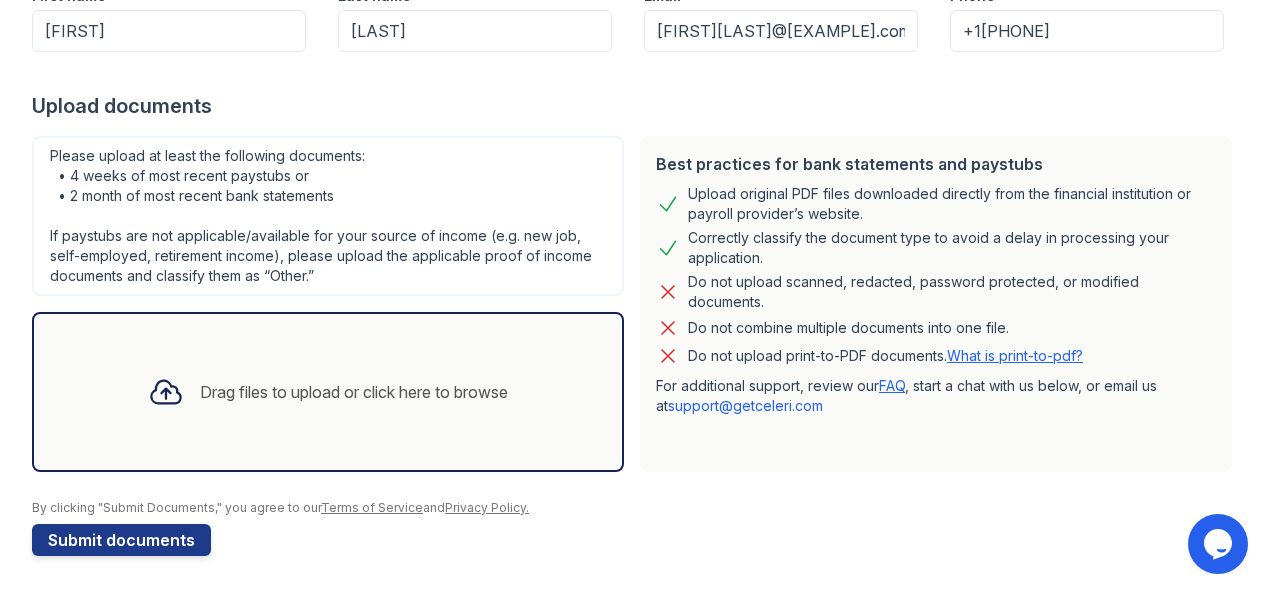 type on "529k" 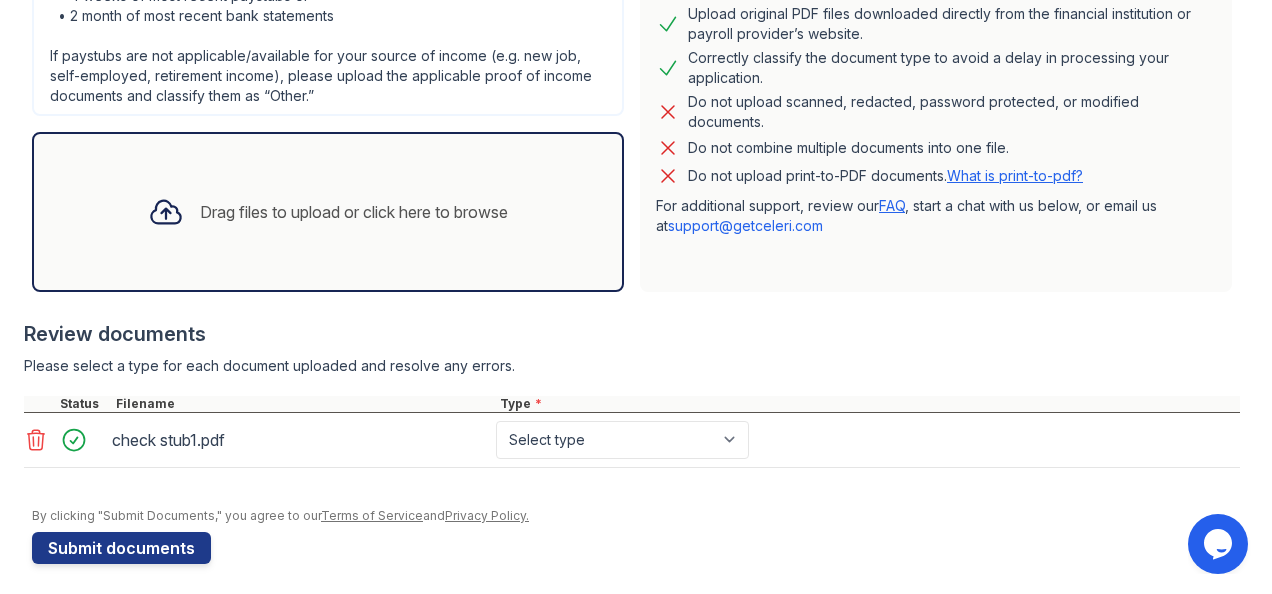 scroll, scrollTop: 498, scrollLeft: 0, axis: vertical 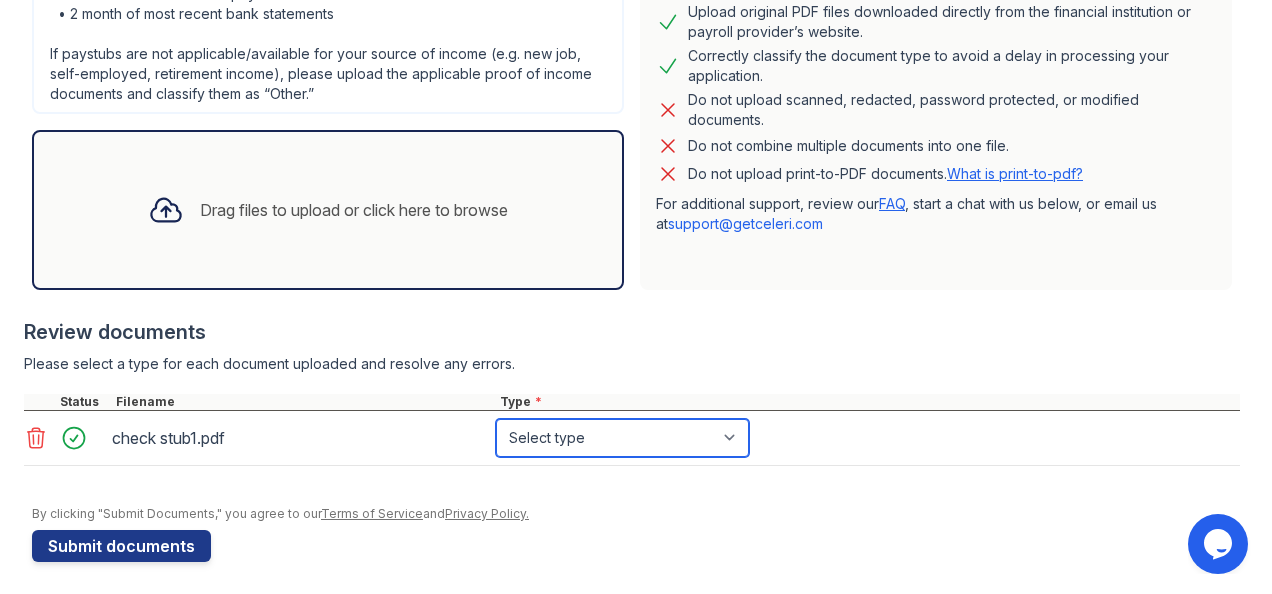 click on "Select type
Paystub
Bank Statement
Offer Letter
Tax Documents
Benefit Award Letter
Investment Account Statement
Other" at bounding box center [622, 438] 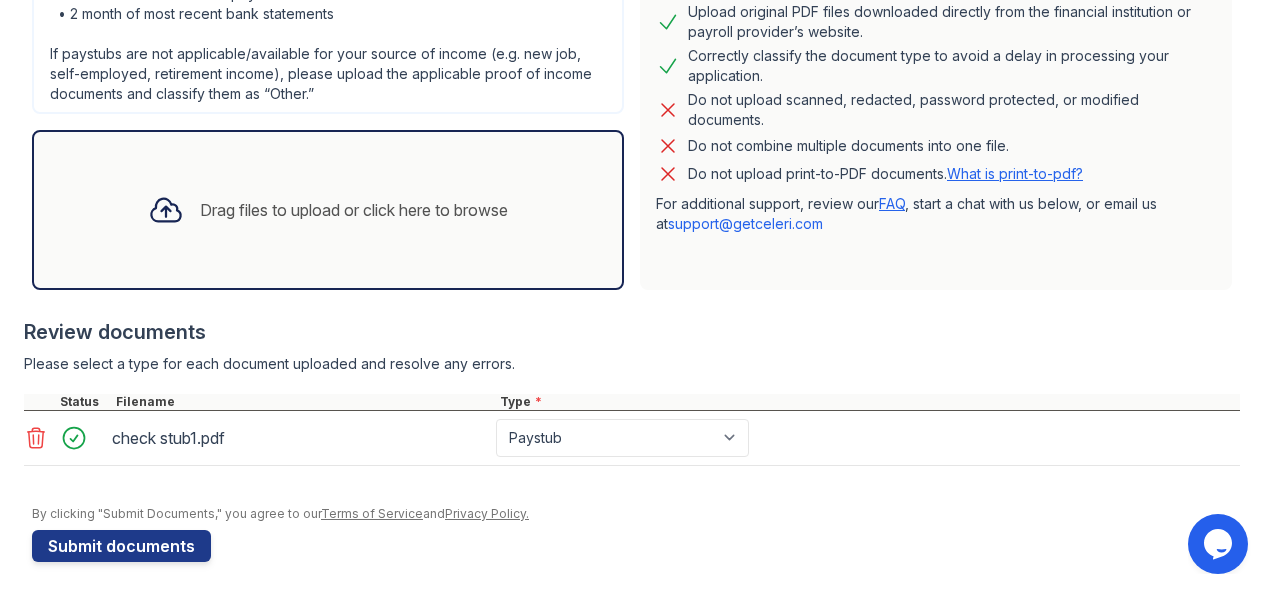 click on "Drag files to upload or click here to browse" at bounding box center (354, 210) 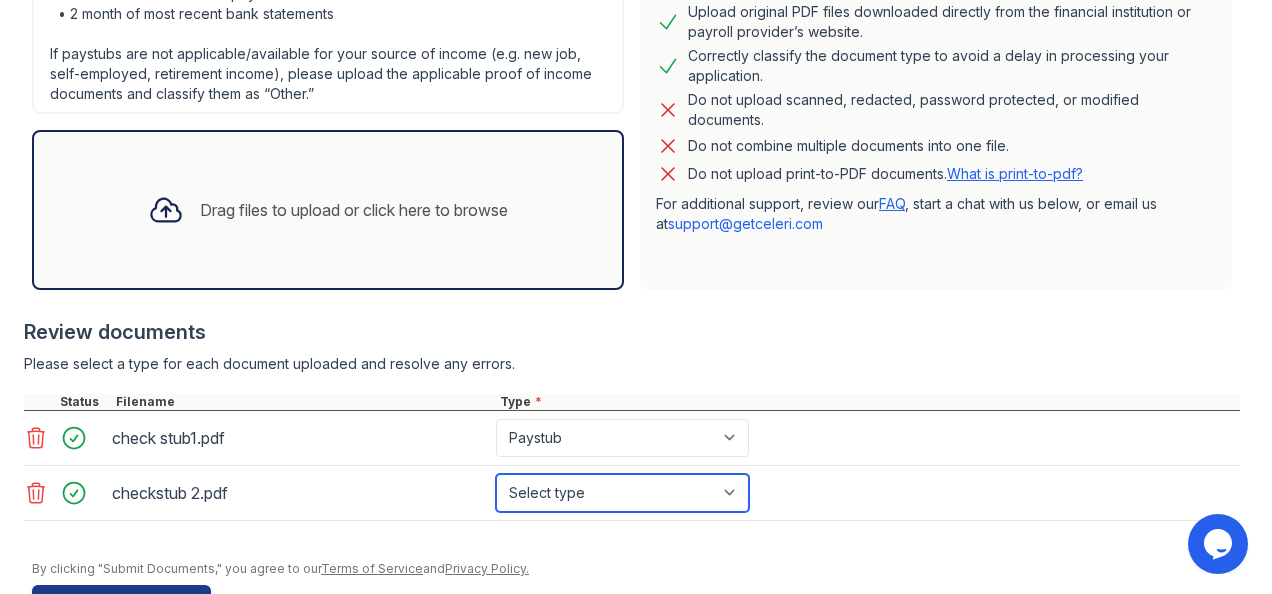 click on "Select type
Paystub
Bank Statement
Offer Letter
Tax Documents
Benefit Award Letter
Investment Account Statement
Other" at bounding box center (622, 493) 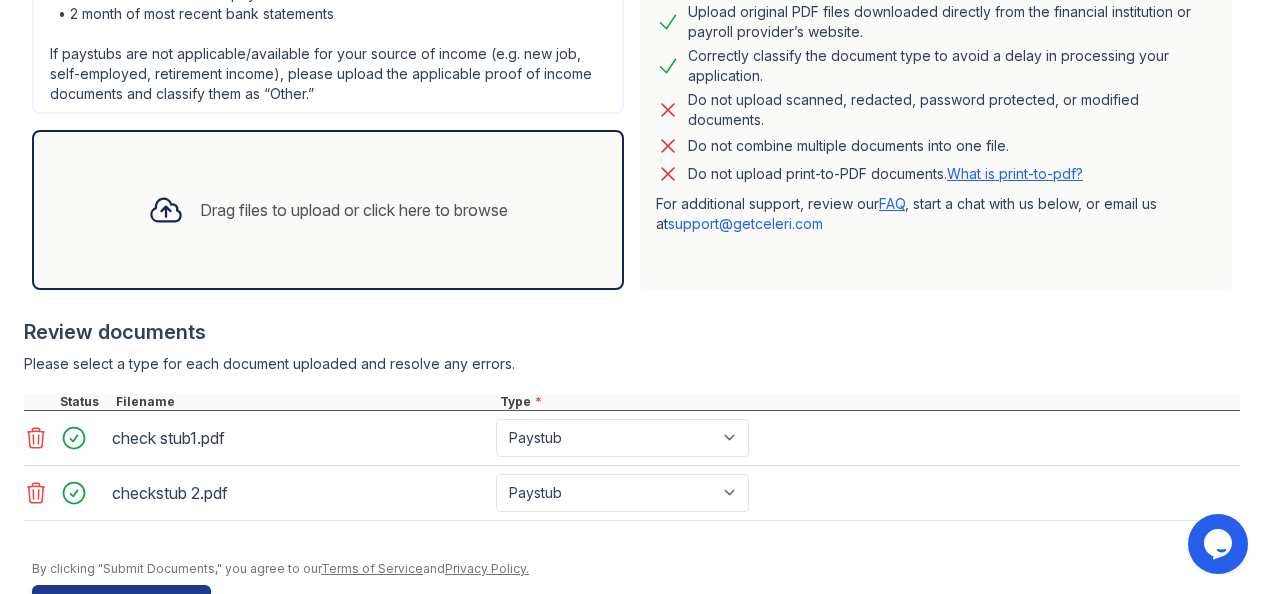 click on "Review documents" at bounding box center (632, 332) 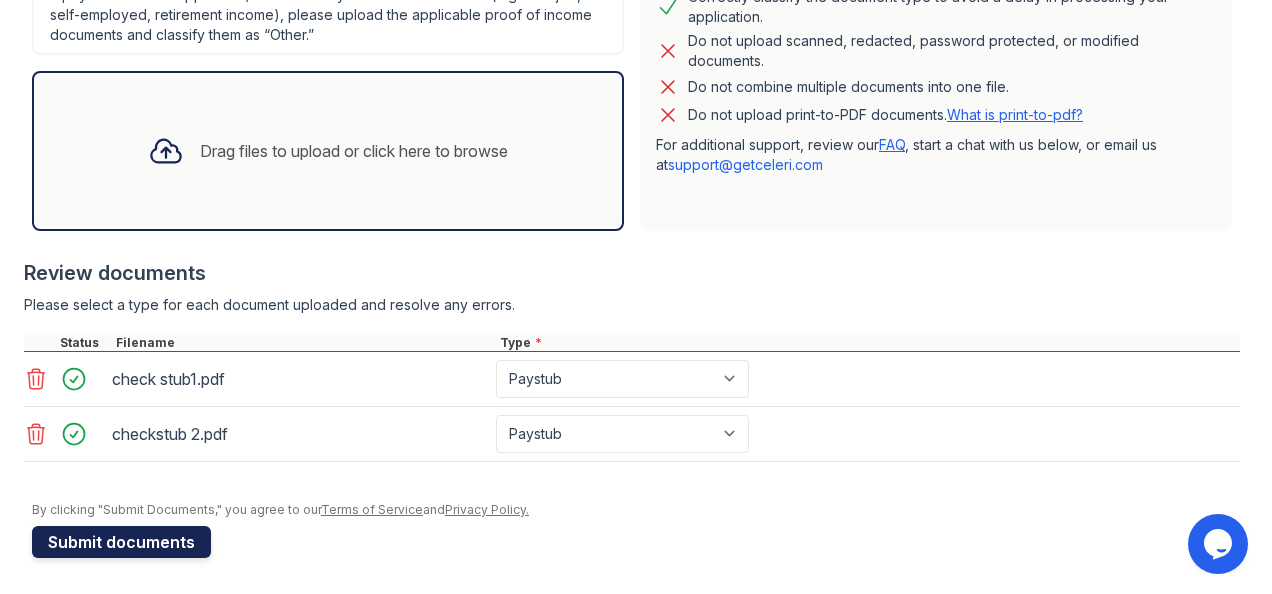 click on "Submit documents" at bounding box center (121, 542) 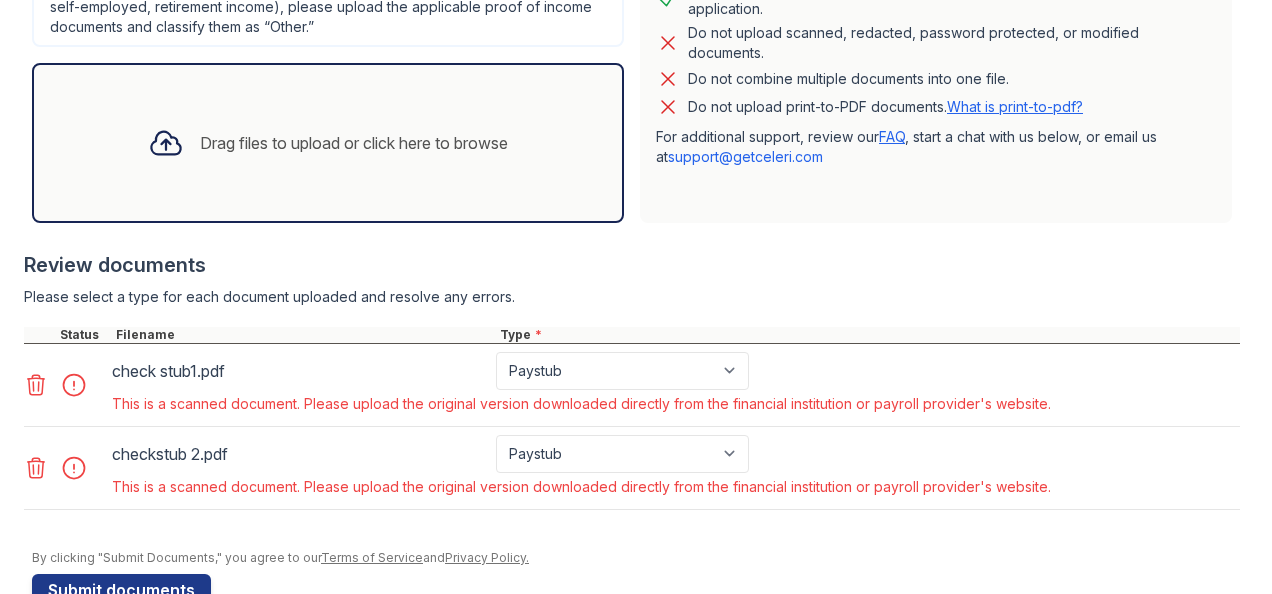 scroll, scrollTop: 626, scrollLeft: 0, axis: vertical 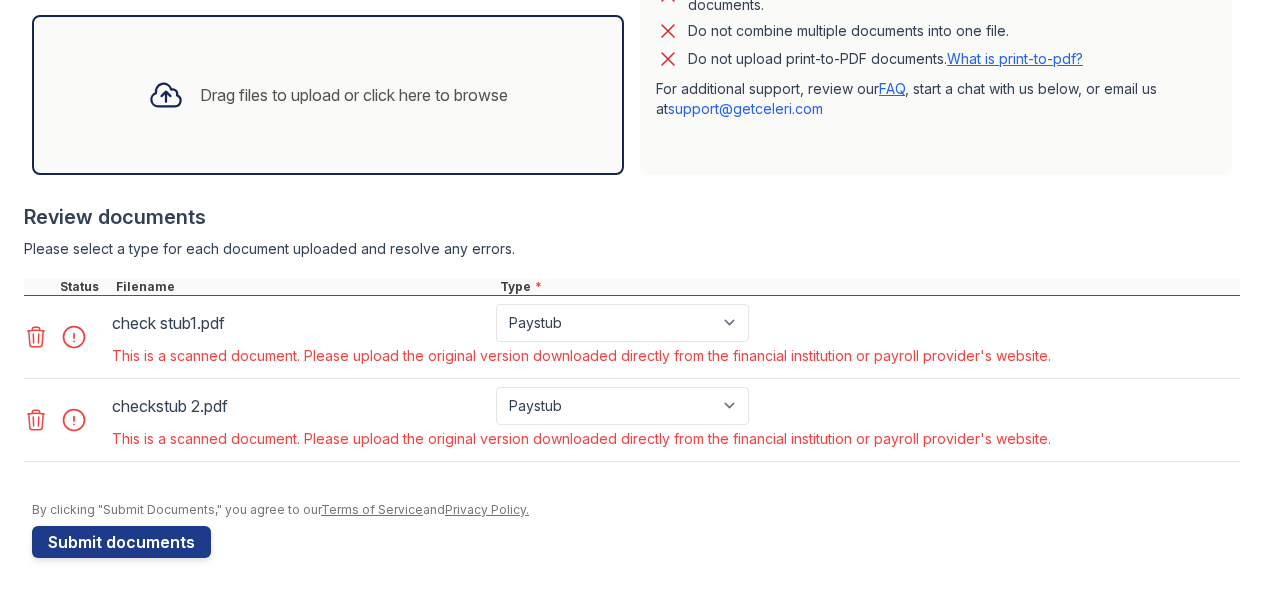 click 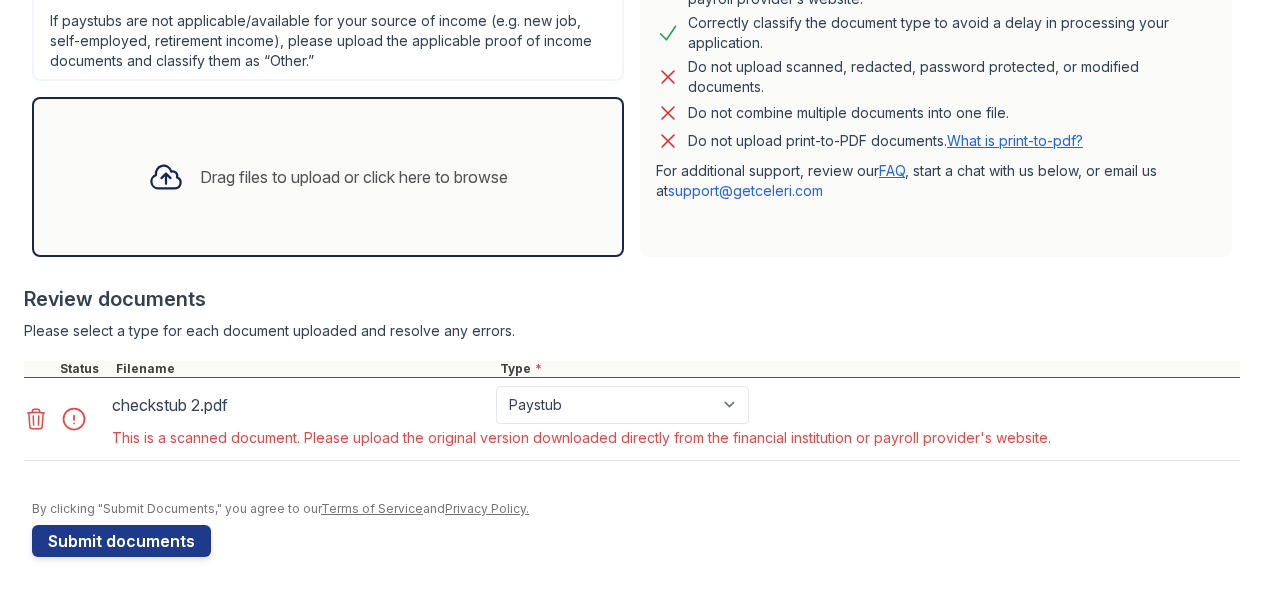 click 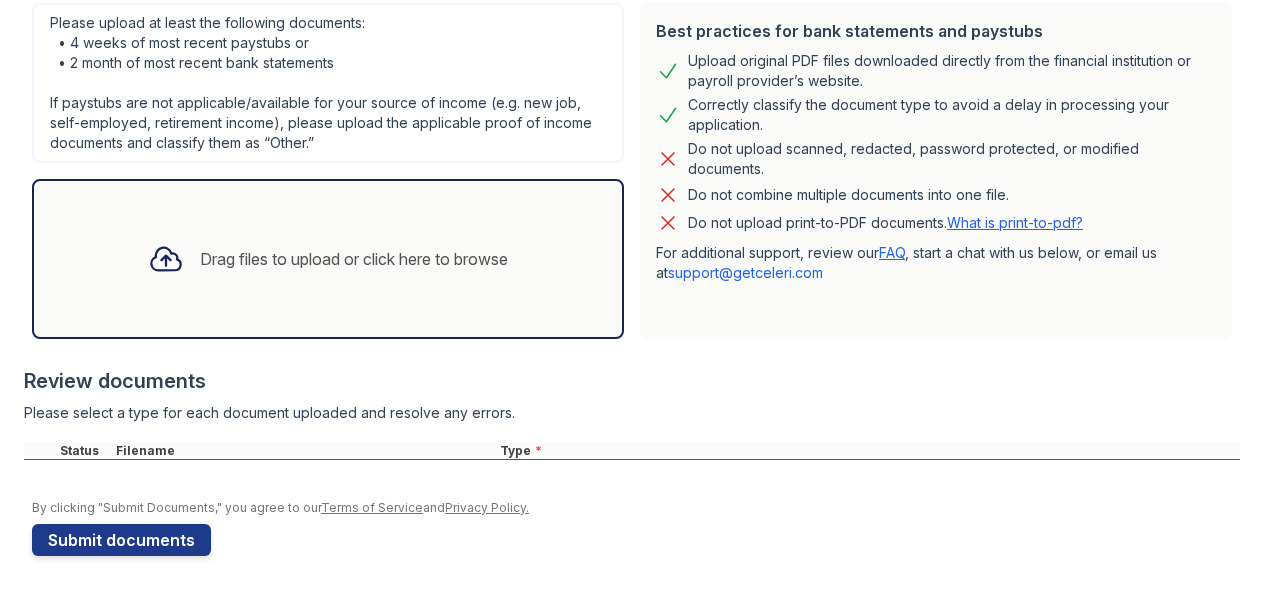 click on "Drag files to upload or click here to browse" at bounding box center (328, 259) 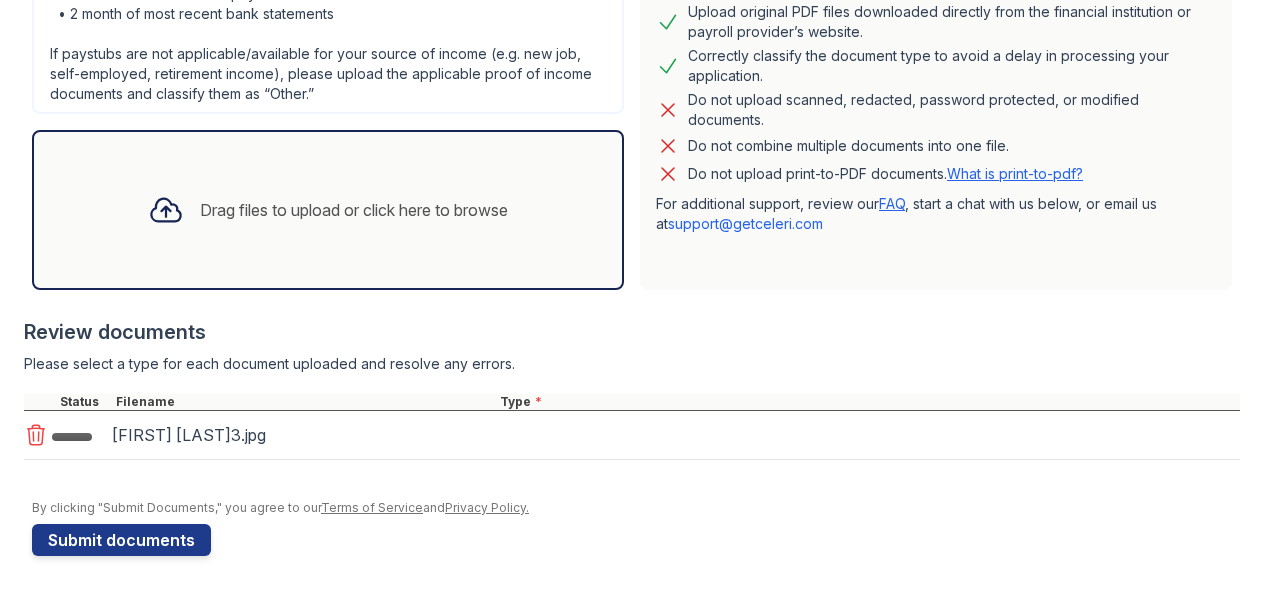 scroll, scrollTop: 559, scrollLeft: 0, axis: vertical 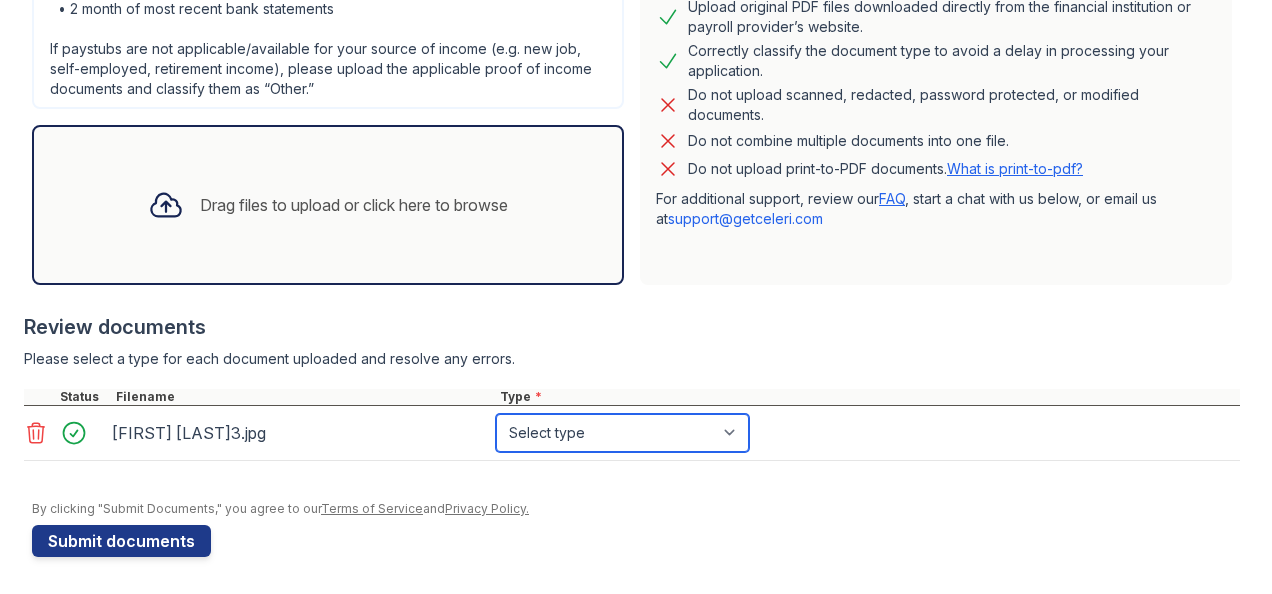 click on "Select type
Paystub
Bank Statement
Offer Letter
Tax Documents
Benefit Award Letter
Investment Account Statement
Other" at bounding box center [622, 433] 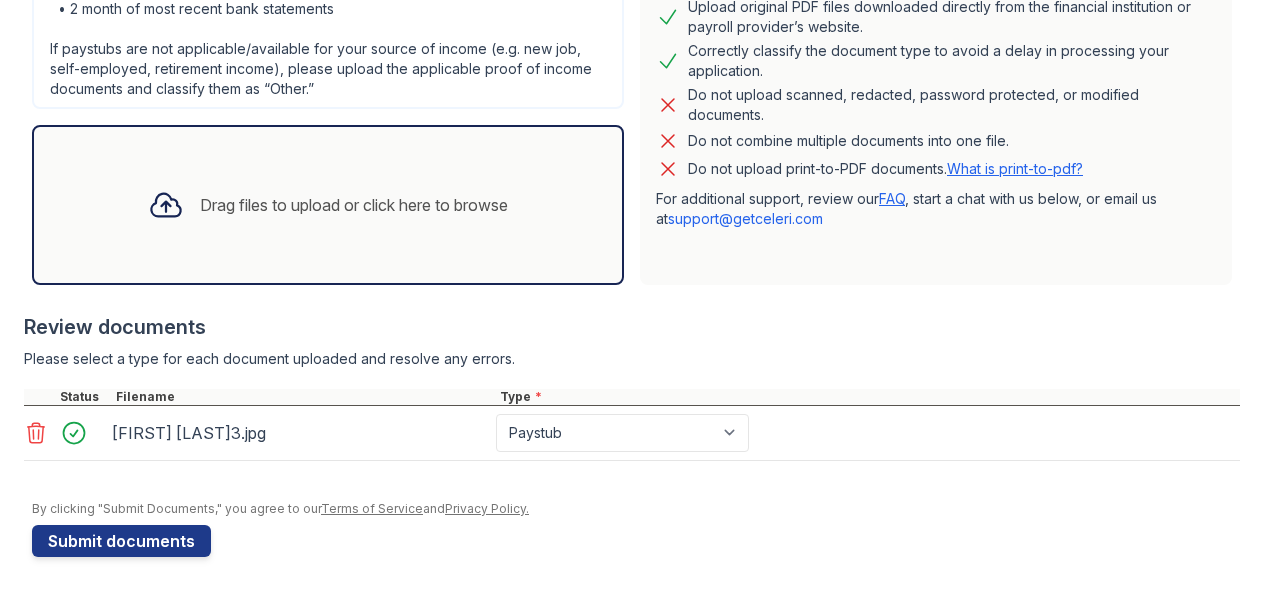 click on "Drag files to upload or click here to browse" at bounding box center (328, 205) 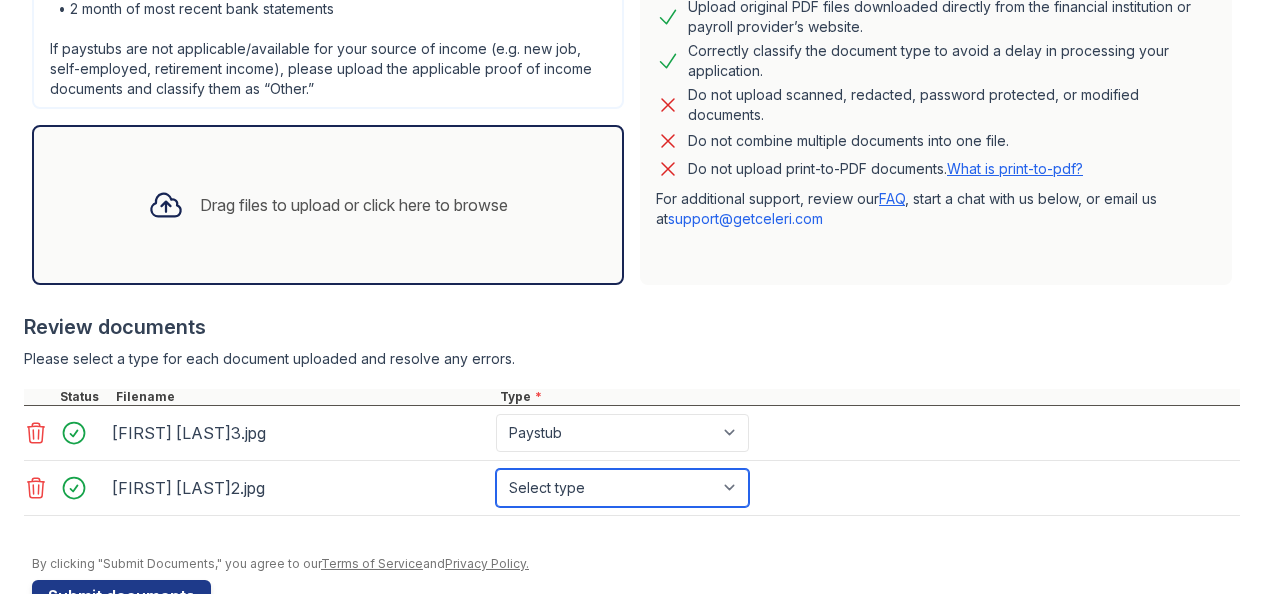 click on "Select type
Paystub
Bank Statement
Offer Letter
Tax Documents
Benefit Award Letter
Investment Account Statement
Other" at bounding box center (622, 488) 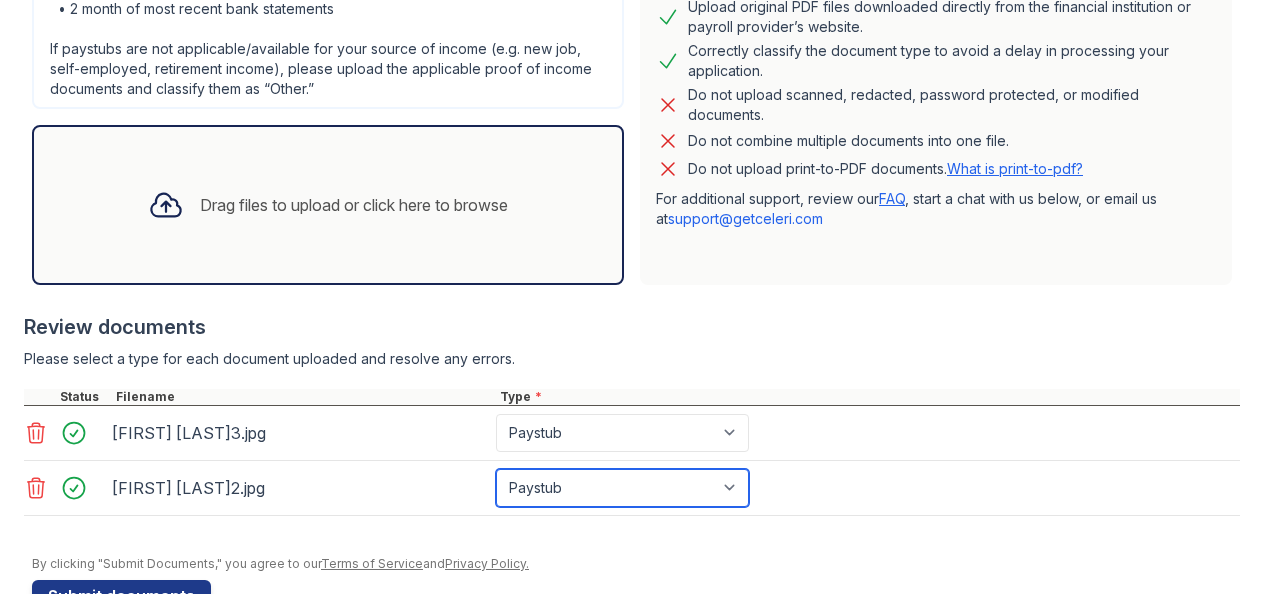 scroll, scrollTop: 613, scrollLeft: 0, axis: vertical 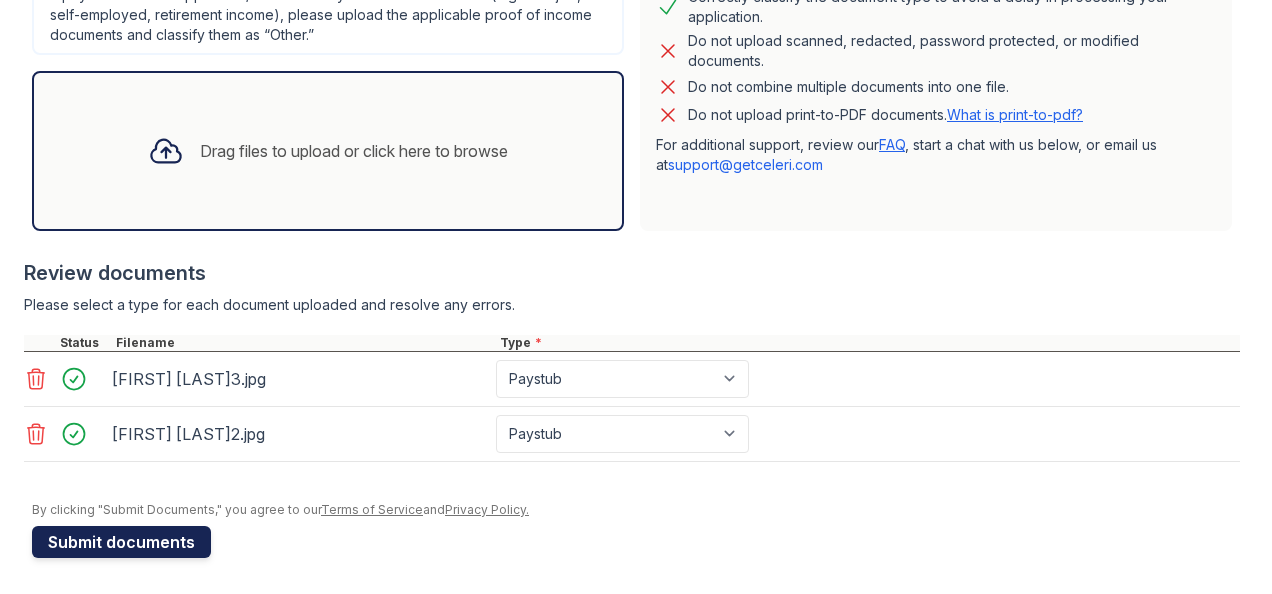 click on "Submit documents" at bounding box center (121, 542) 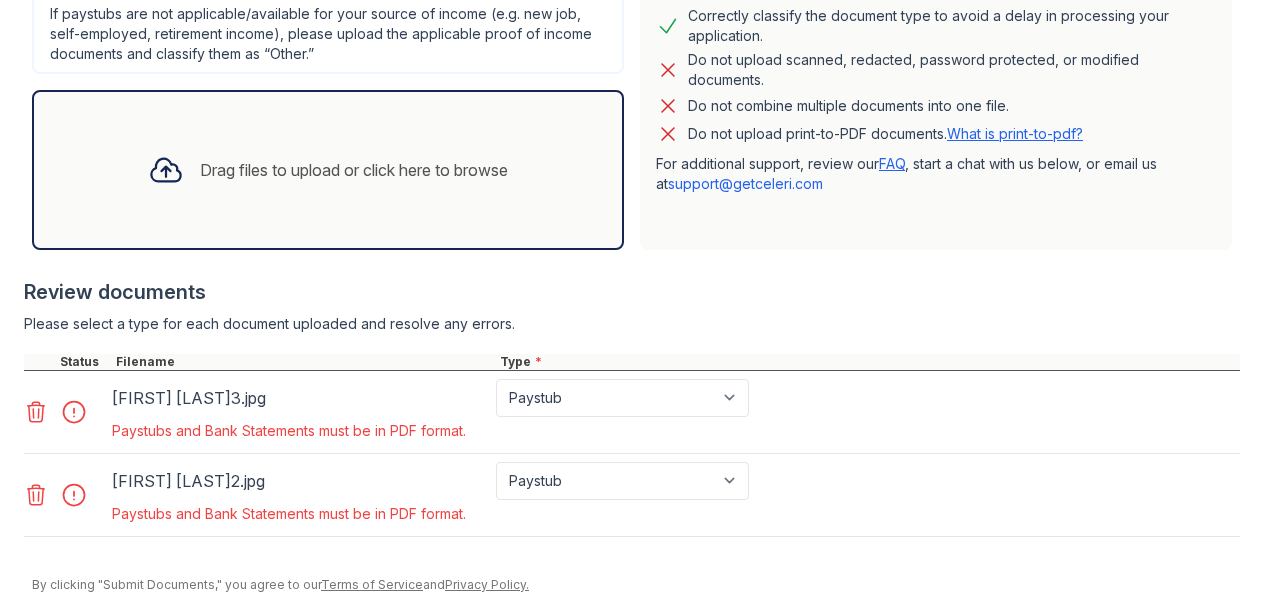 scroll, scrollTop: 597, scrollLeft: 0, axis: vertical 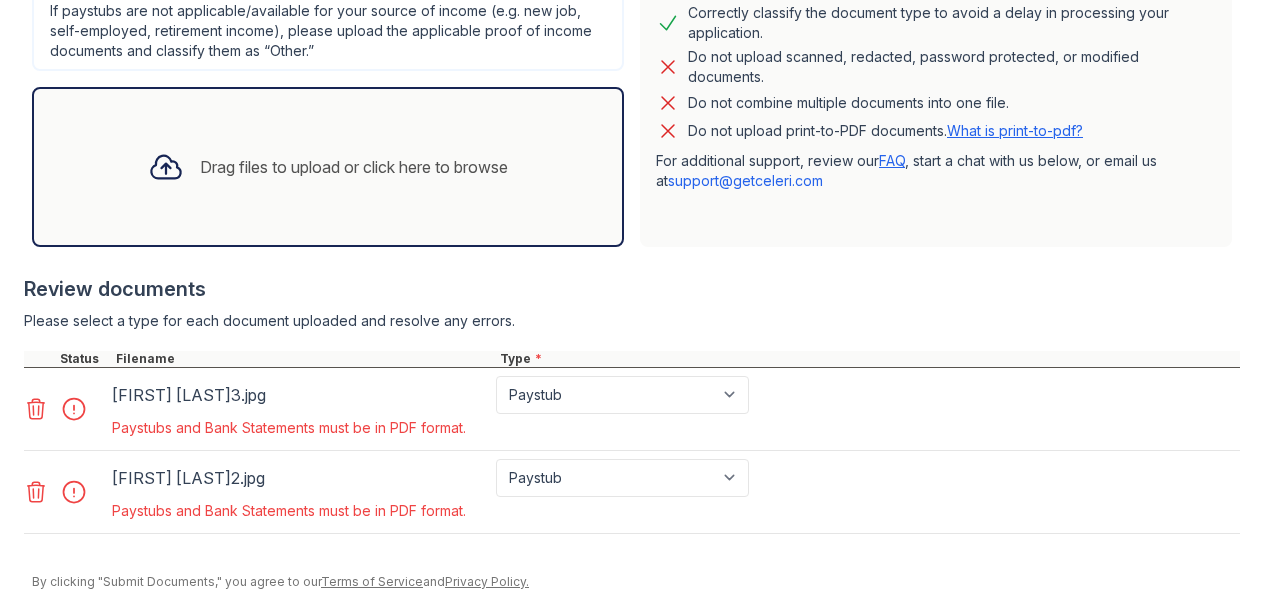 click 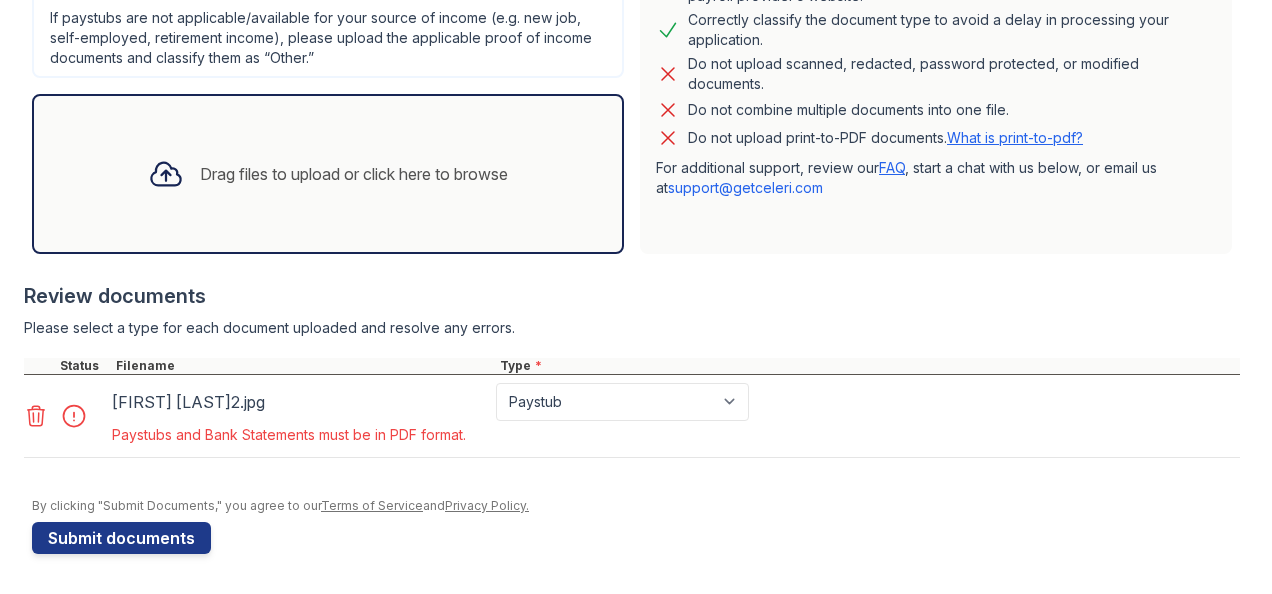 scroll, scrollTop: 587, scrollLeft: 0, axis: vertical 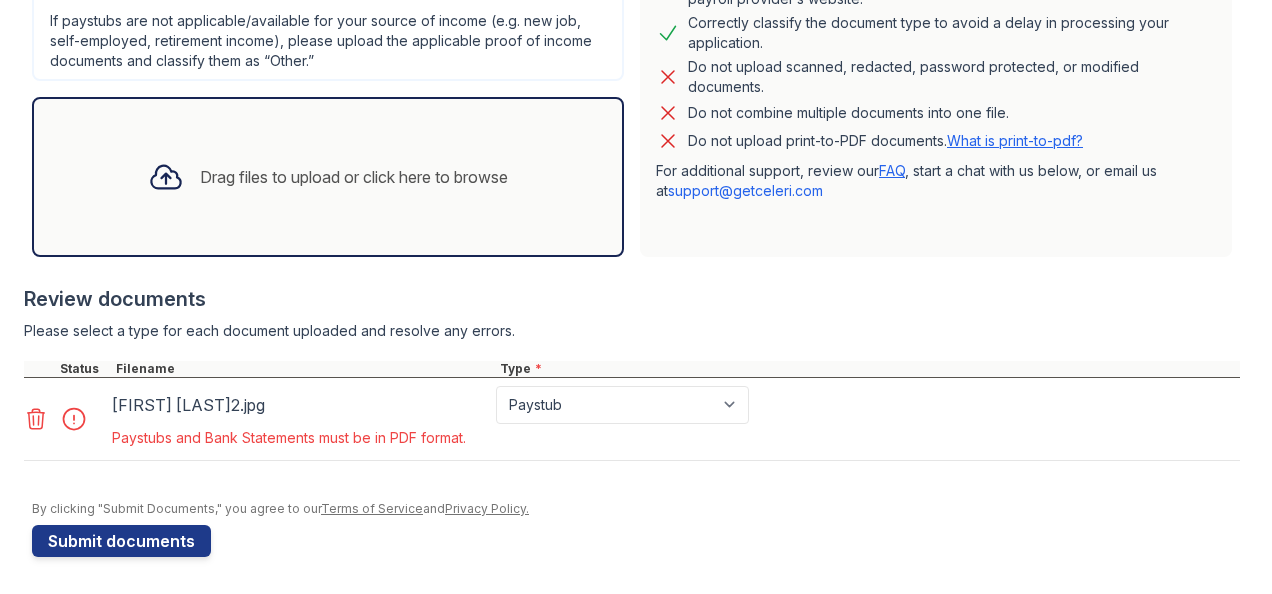 click 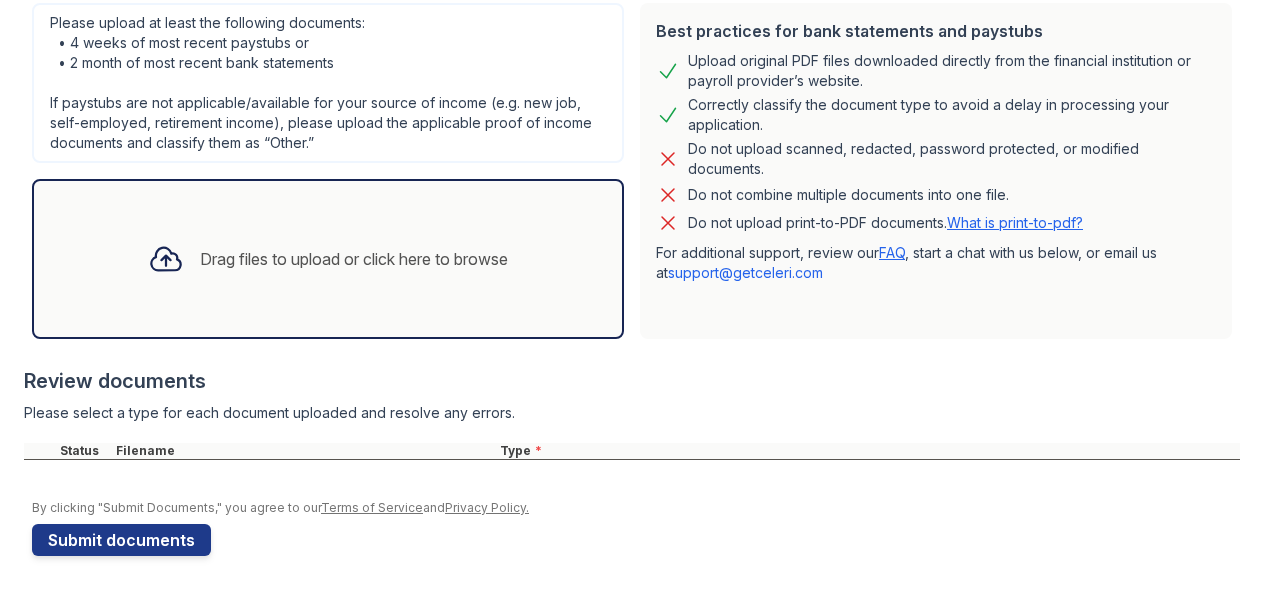 click on "Drag files to upload or click here to browse" at bounding box center [354, 259] 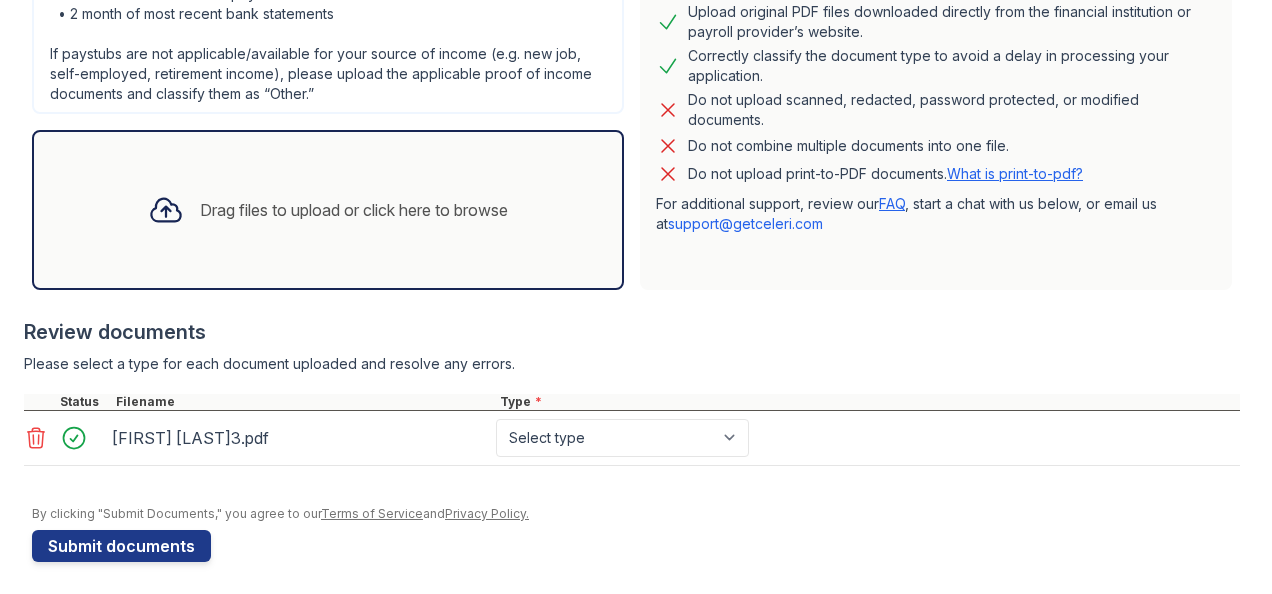 scroll, scrollTop: 559, scrollLeft: 0, axis: vertical 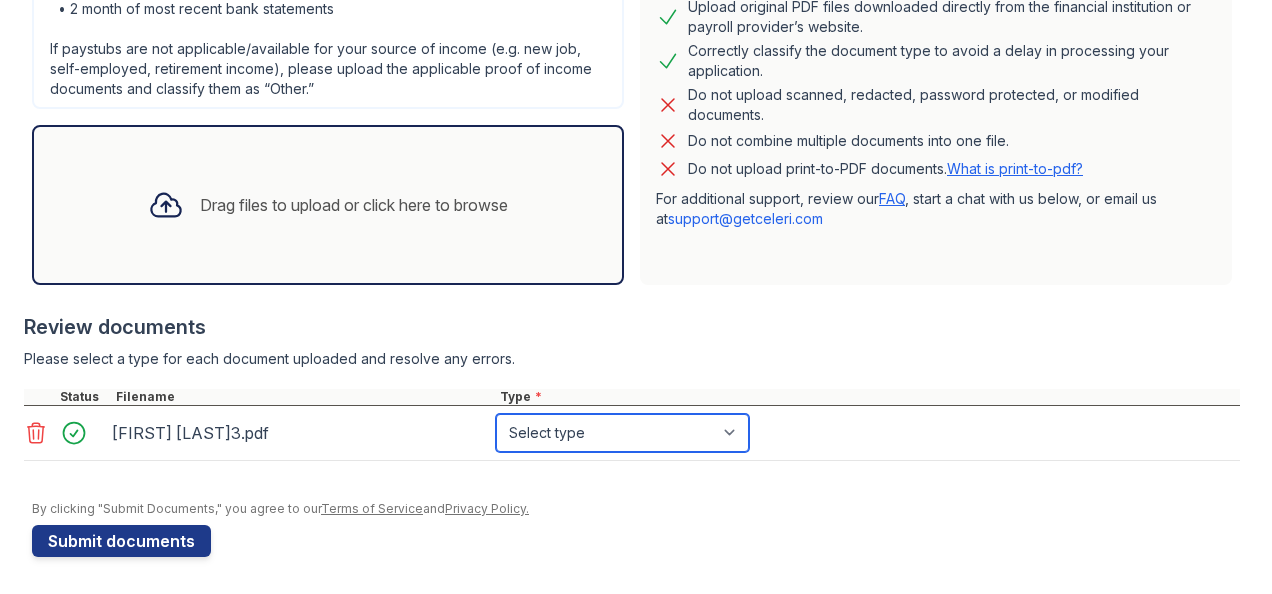 click on "Select type
Paystub
Bank Statement
Offer Letter
Tax Documents
Benefit Award Letter
Investment Account Statement
Other" at bounding box center (622, 433) 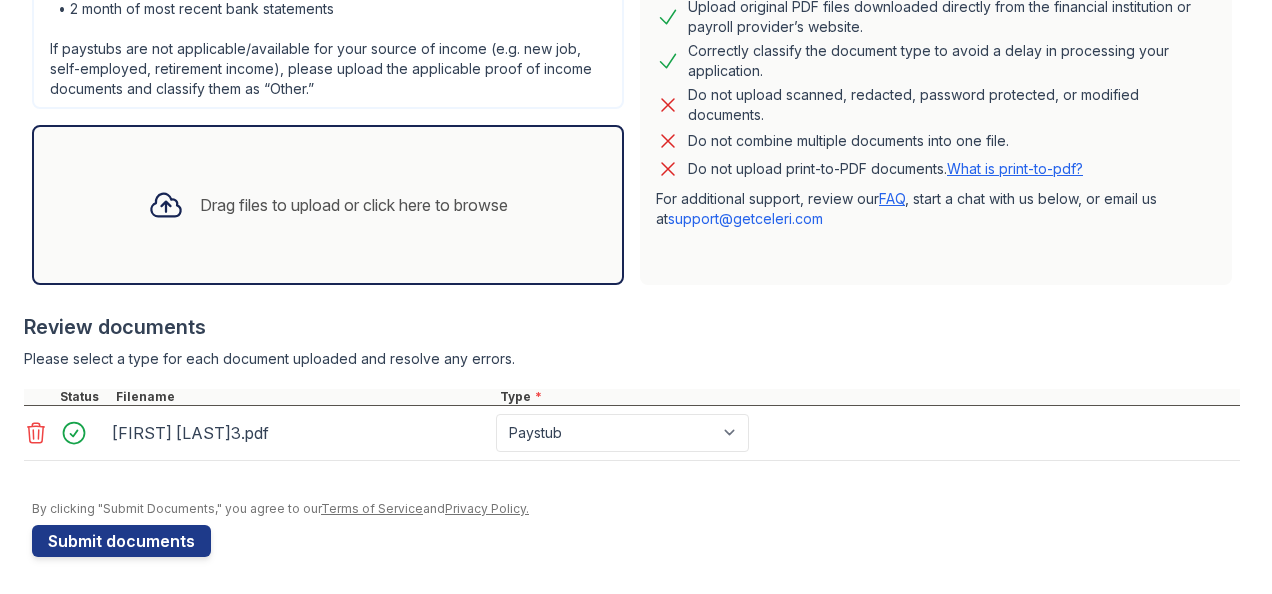 click on "Drag files to upload or click here to browse" at bounding box center (354, 205) 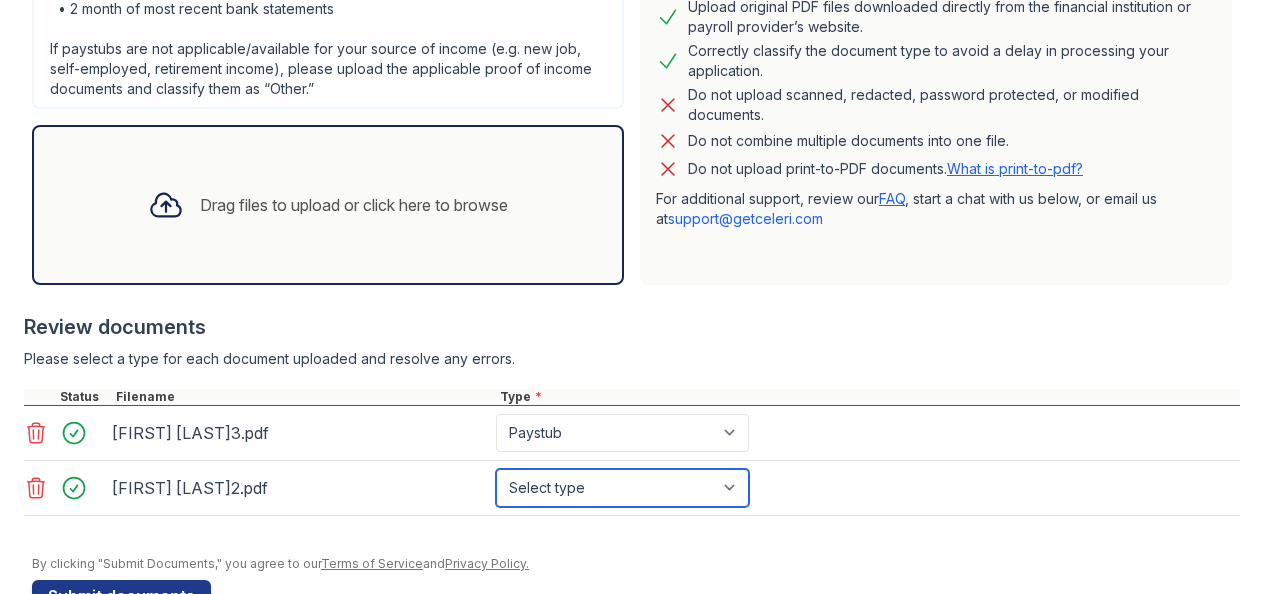 click on "Select type
Paystub
Bank Statement
Offer Letter
Tax Documents
Benefit Award Letter
Investment Account Statement
Other" at bounding box center (622, 488) 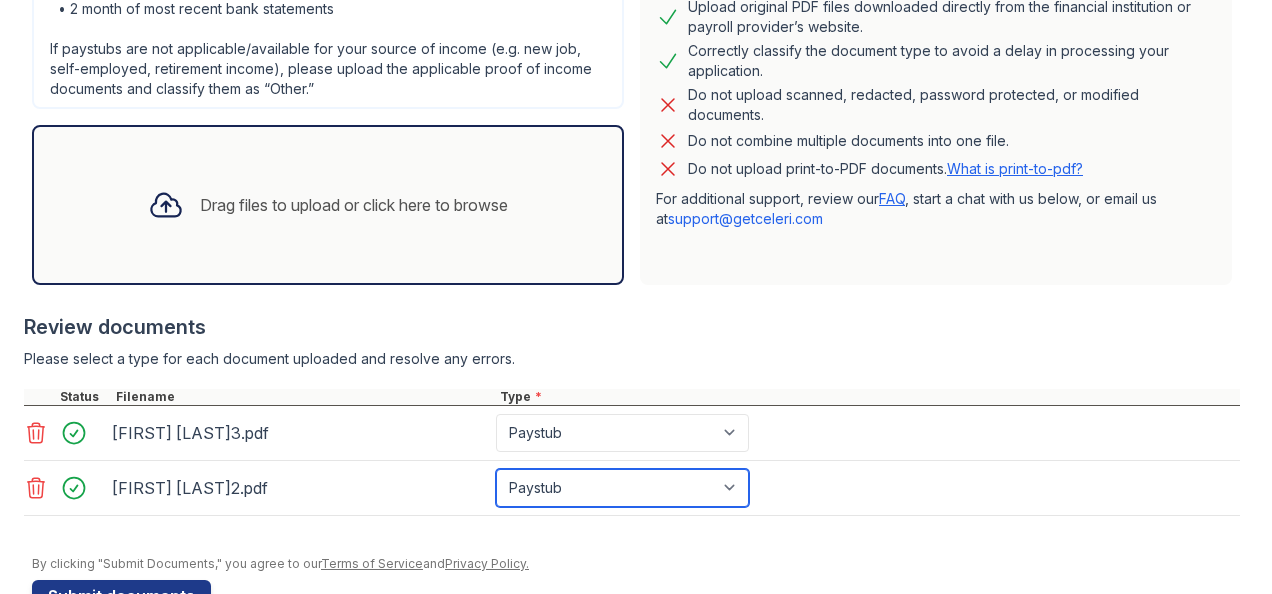 click on "Select type
Paystub
Bank Statement
Offer Letter
Tax Documents
Benefit Award Letter
Investment Account Statement
Other" at bounding box center [622, 488] 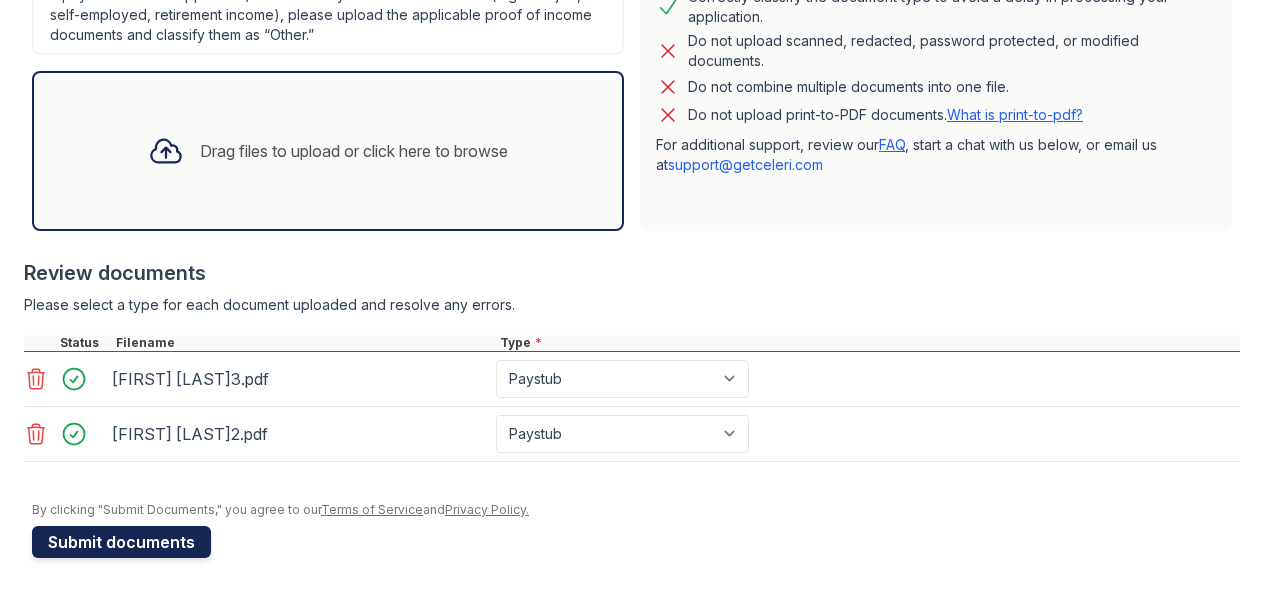 click on "Submit documents" at bounding box center (121, 542) 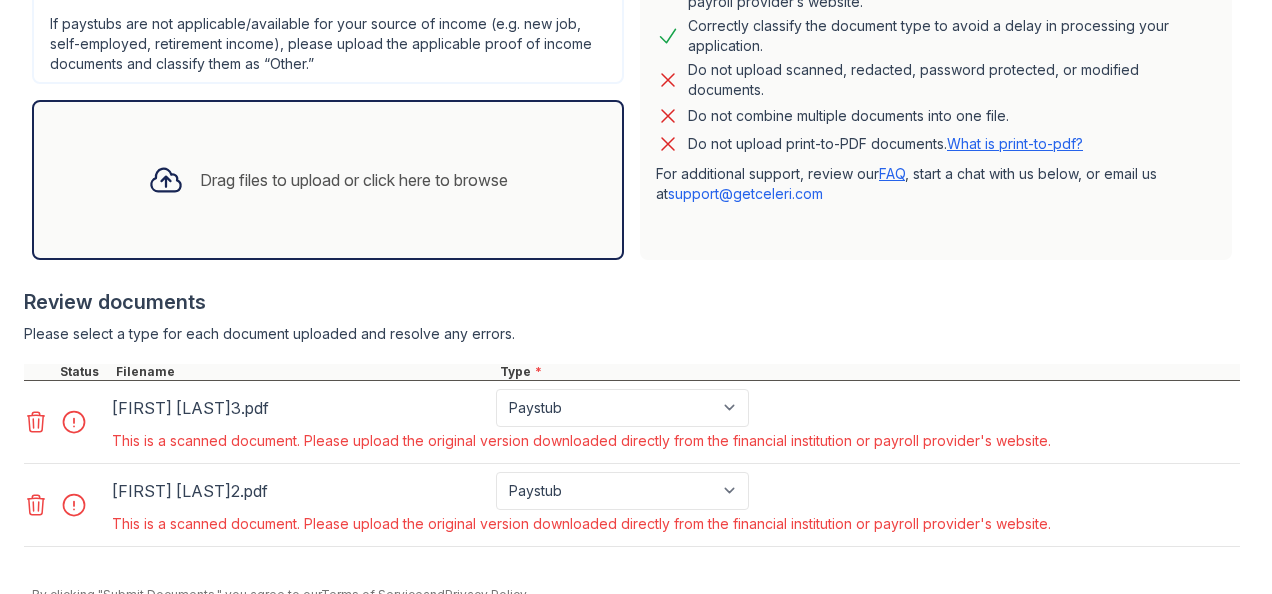 scroll, scrollTop: 669, scrollLeft: 0, axis: vertical 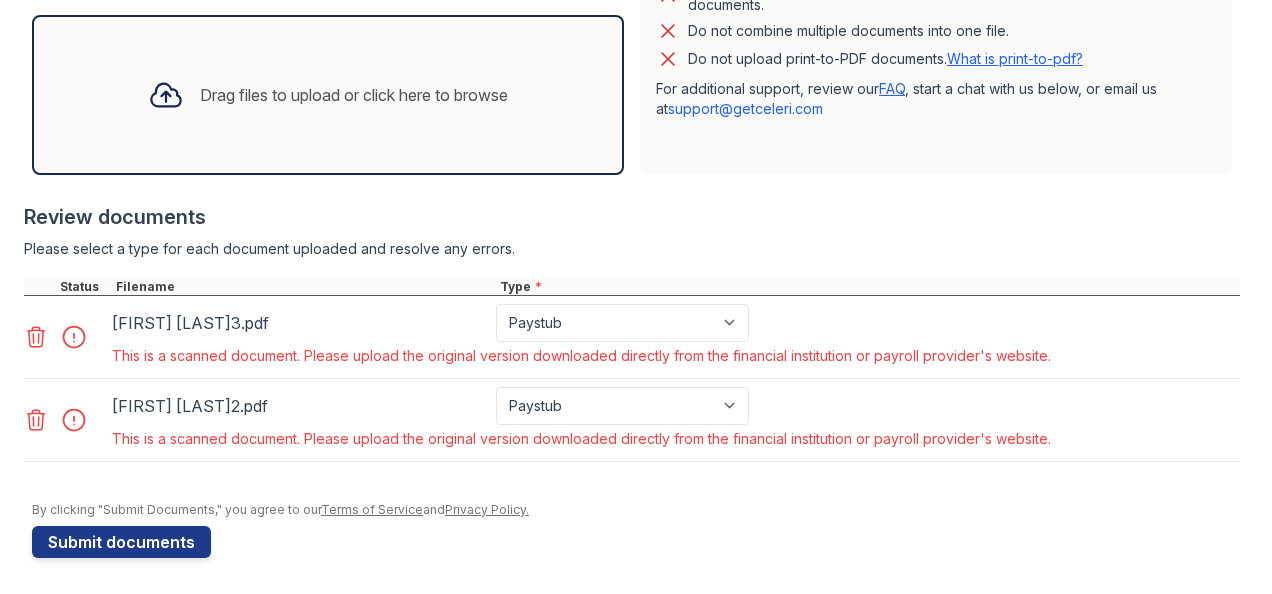 click 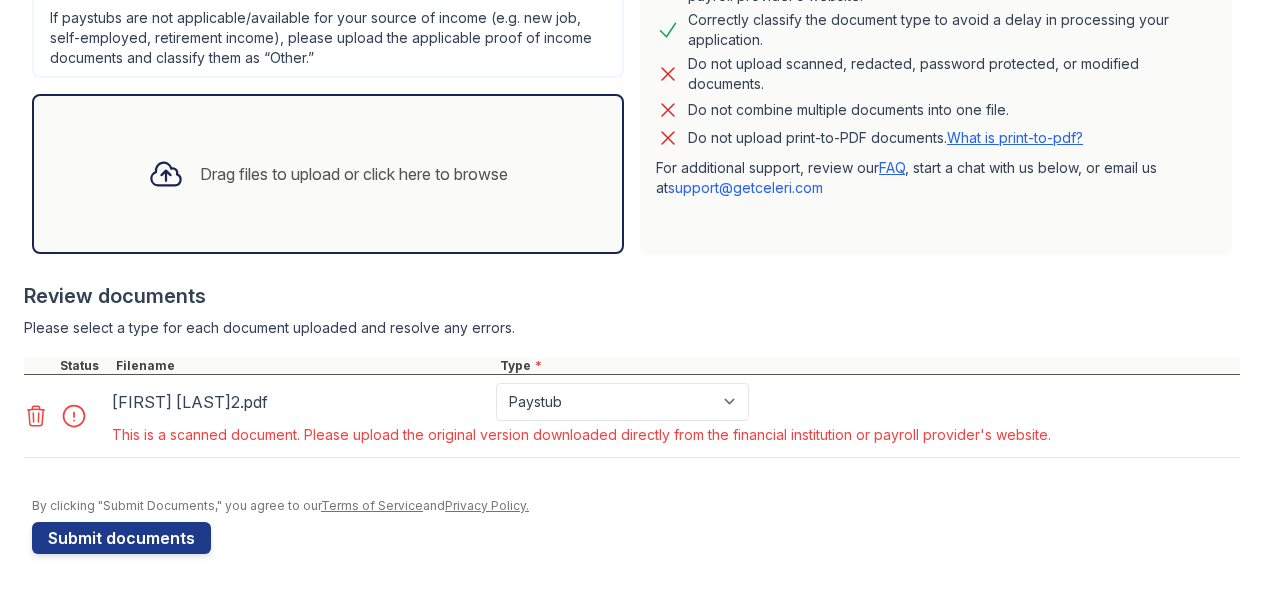 scroll, scrollTop: 587, scrollLeft: 0, axis: vertical 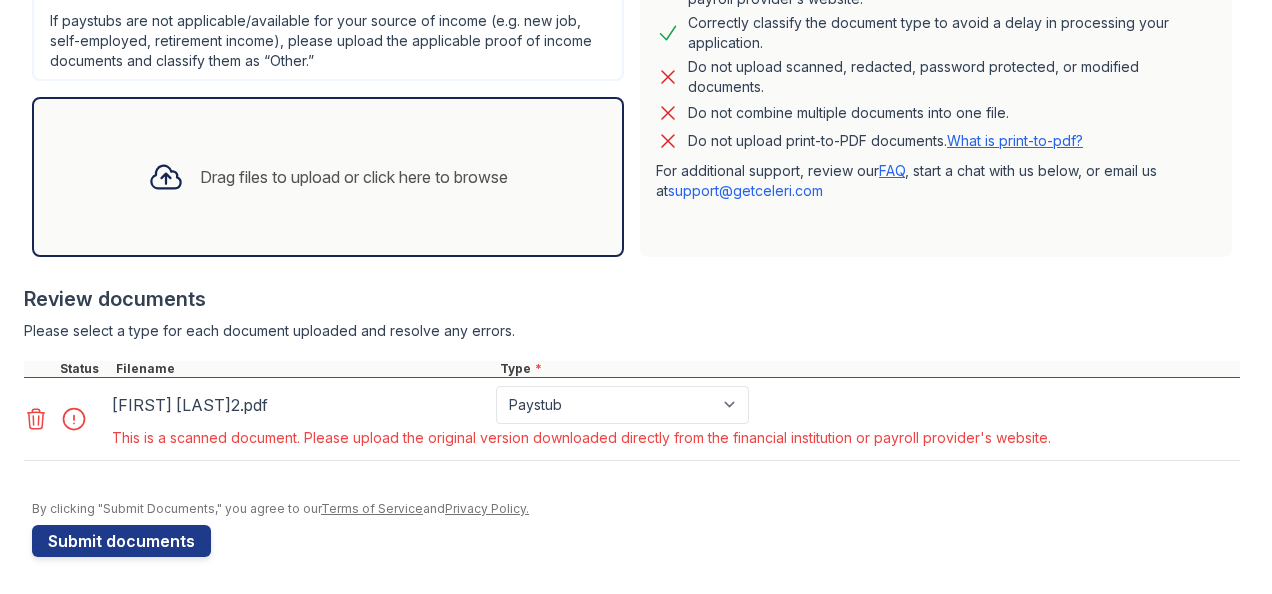 click 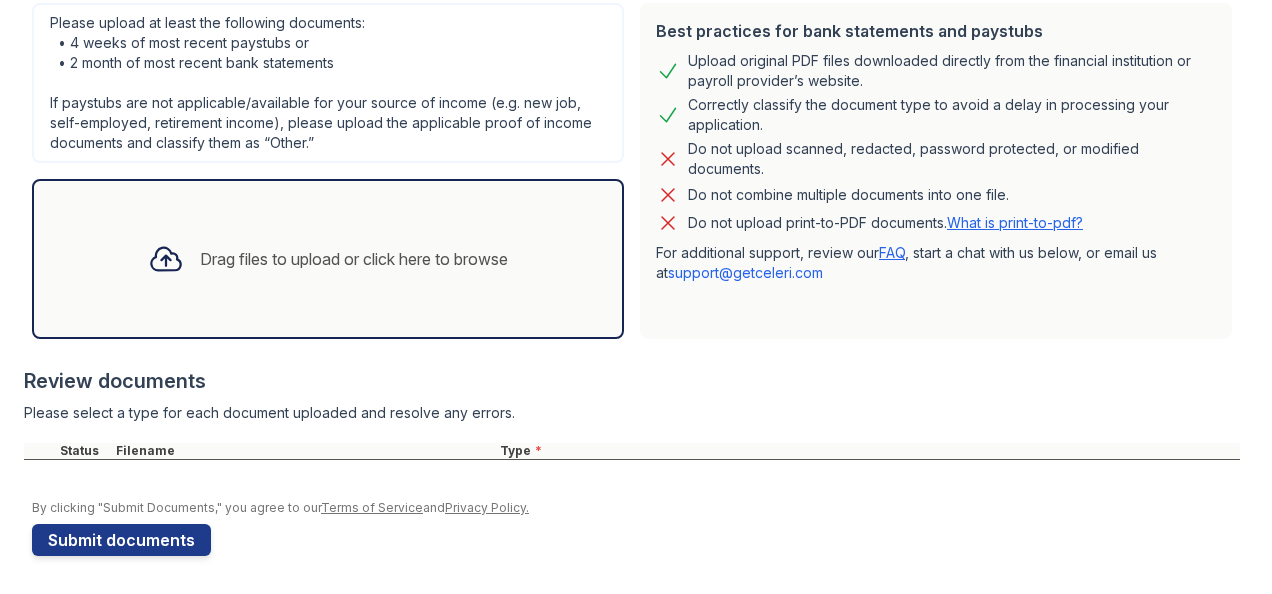 click on "Drag files to upload or click here to browse" at bounding box center [354, 259] 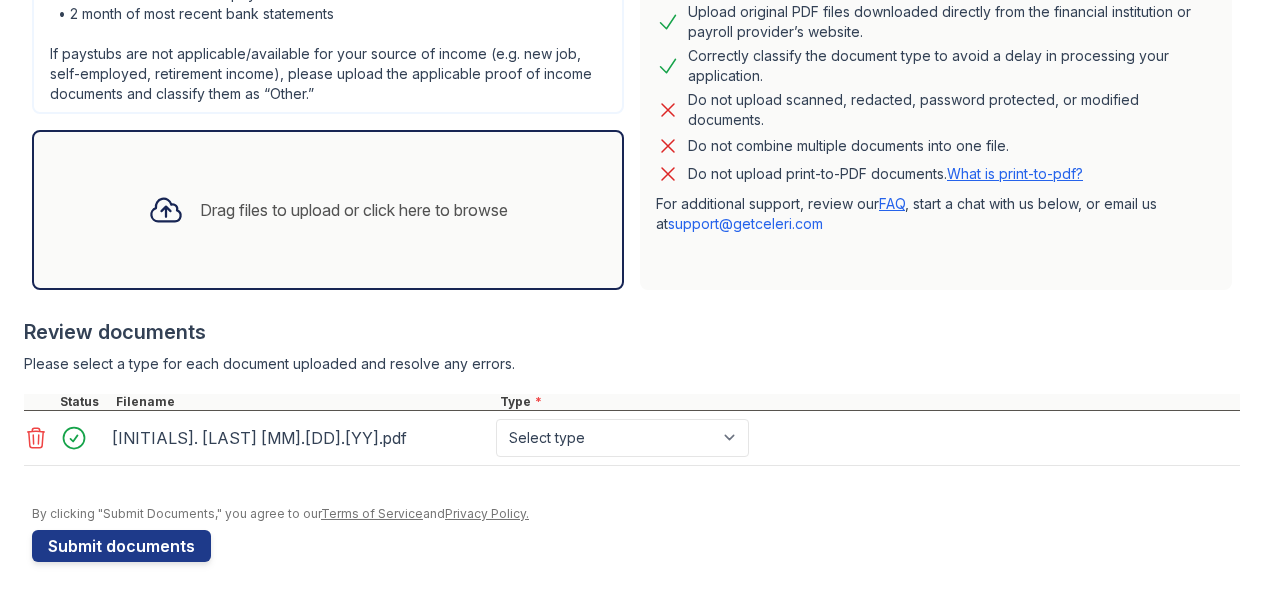 scroll, scrollTop: 559, scrollLeft: 0, axis: vertical 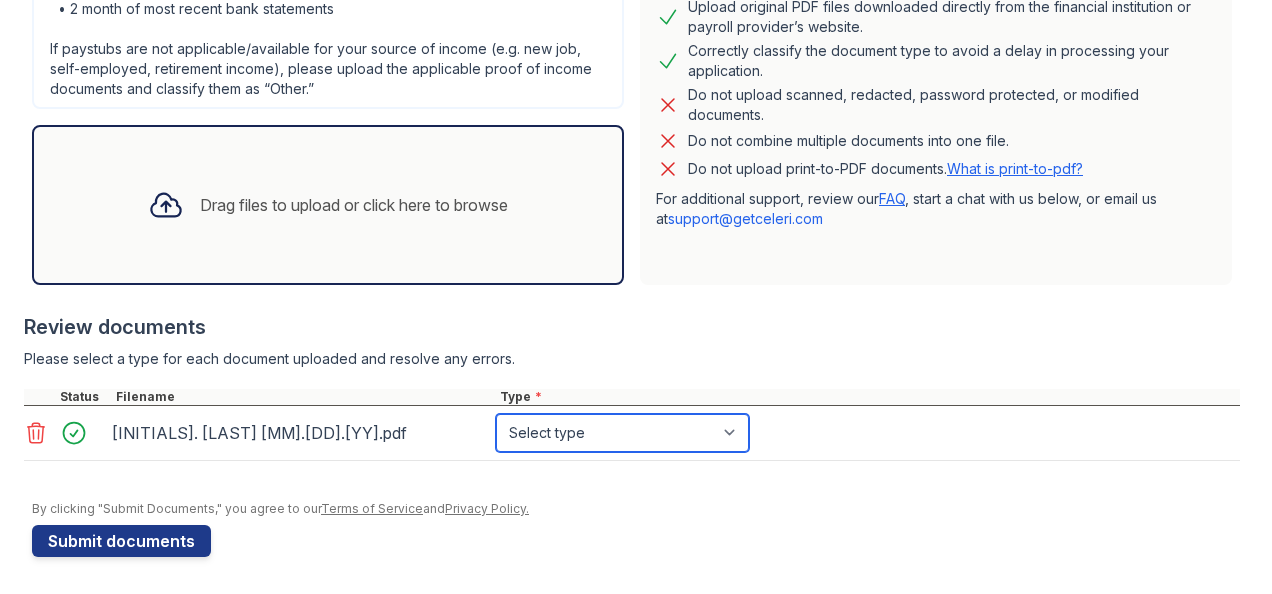 click on "Select type
Paystub
Bank Statement
Offer Letter
Tax Documents
Benefit Award Letter
Investment Account Statement
Other" at bounding box center [622, 433] 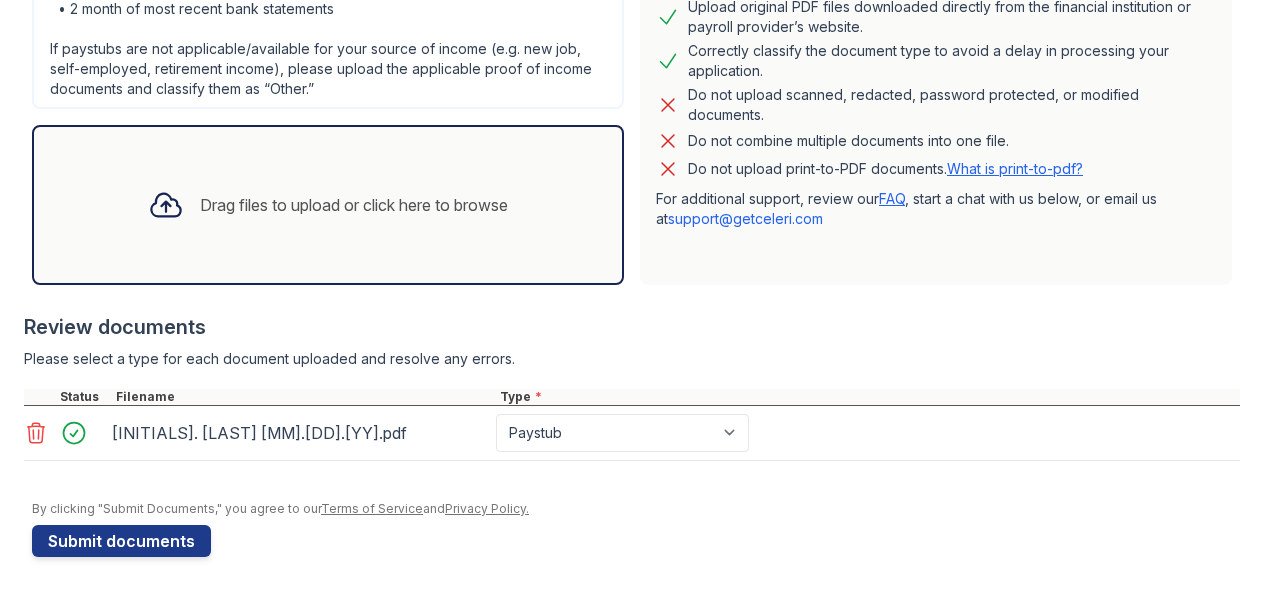 click 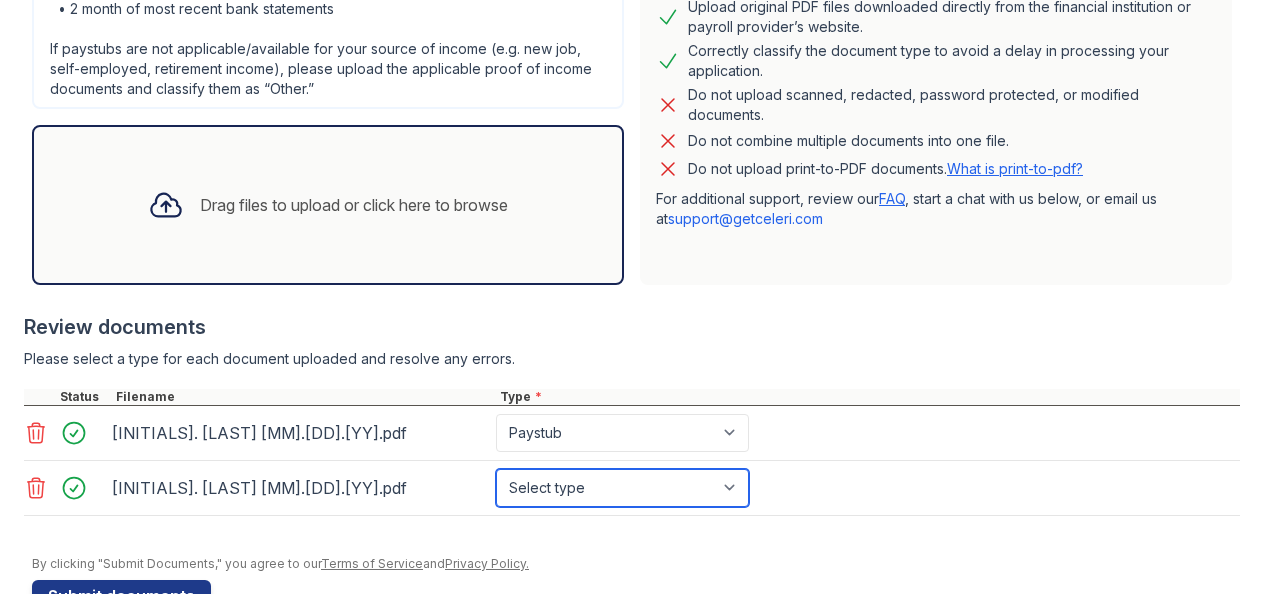 click on "Select type
Paystub
Bank Statement
Offer Letter
Tax Documents
Benefit Award Letter
Investment Account Statement
Other" at bounding box center [622, 488] 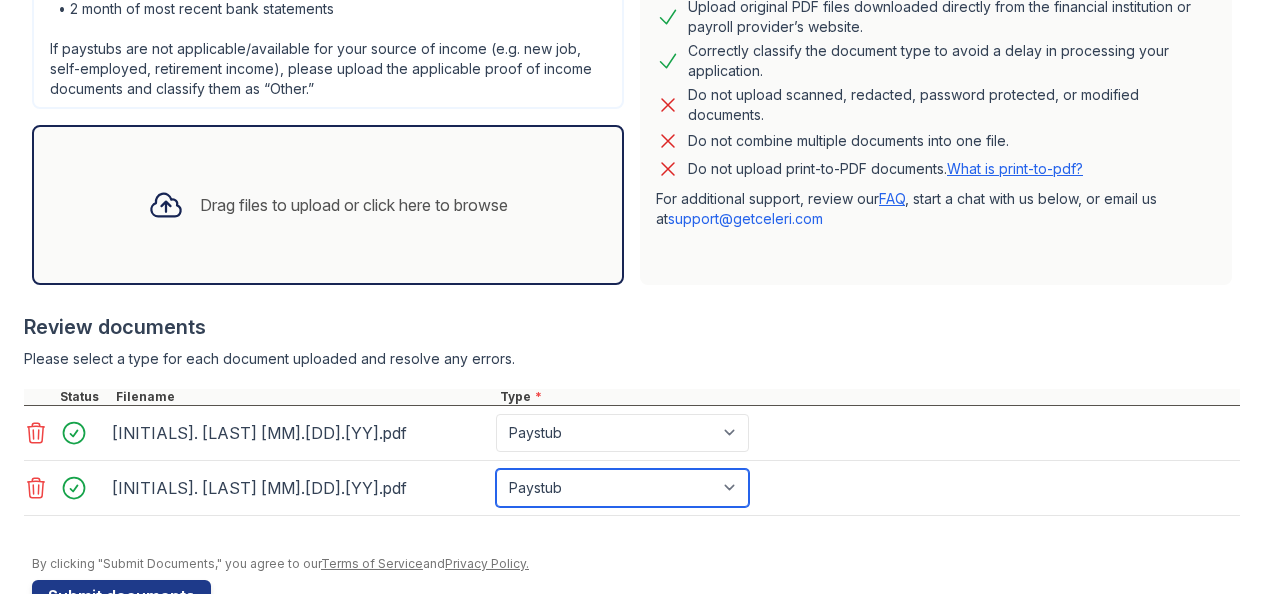 scroll, scrollTop: 613, scrollLeft: 0, axis: vertical 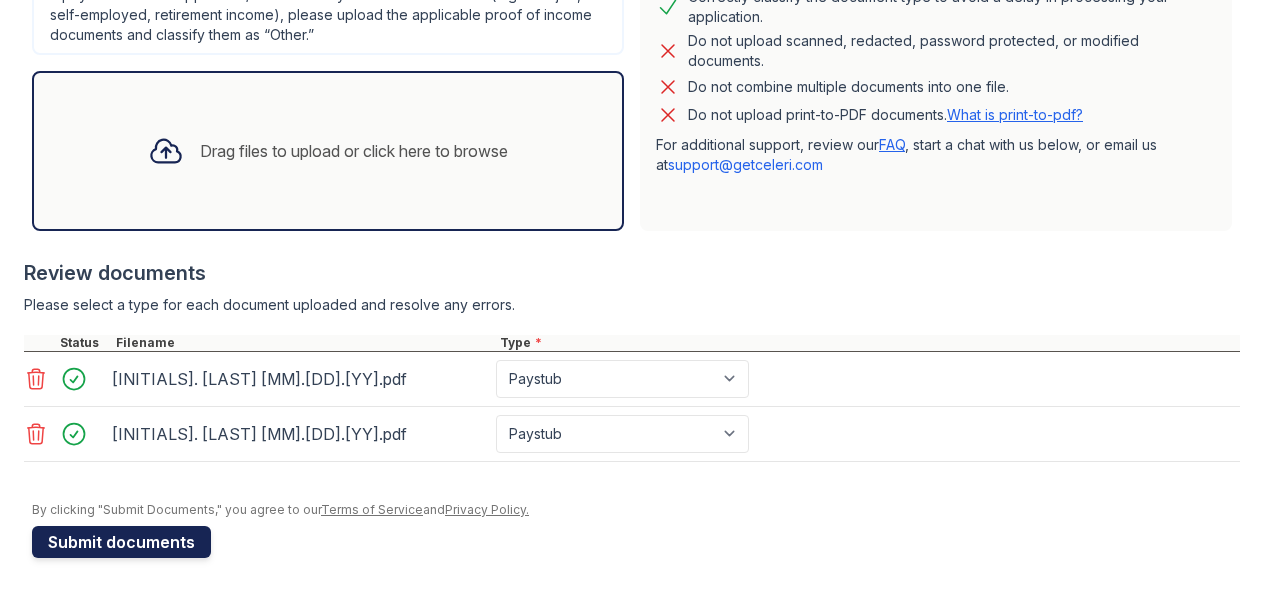 click on "Submit documents" at bounding box center (121, 542) 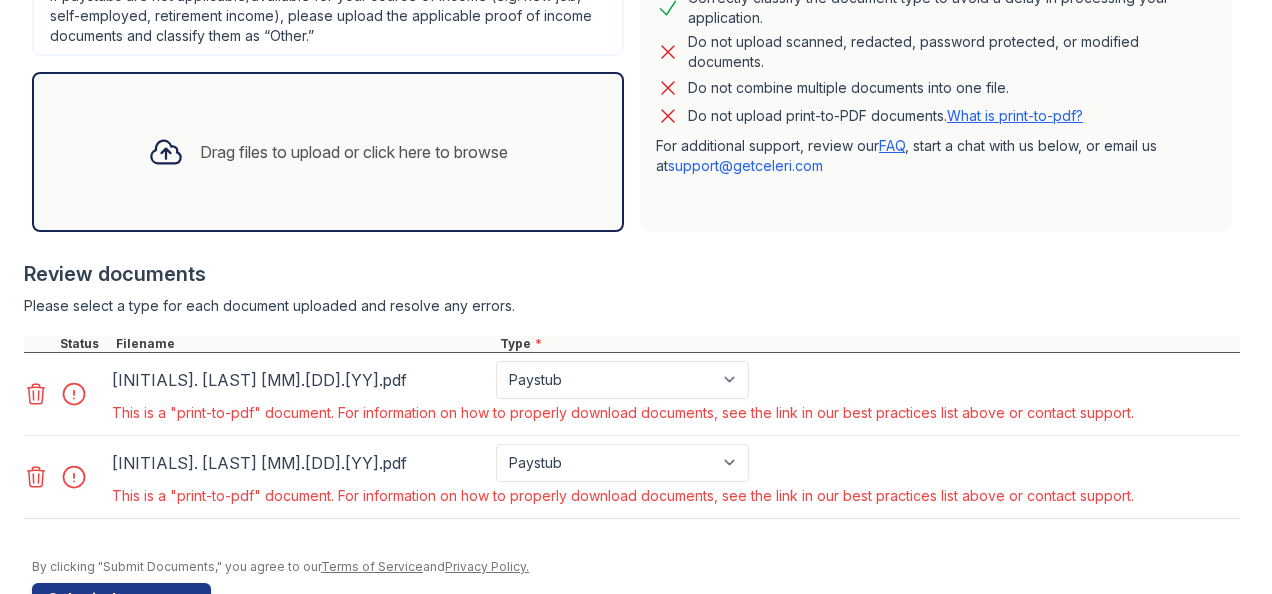 scroll, scrollTop: 604, scrollLeft: 0, axis: vertical 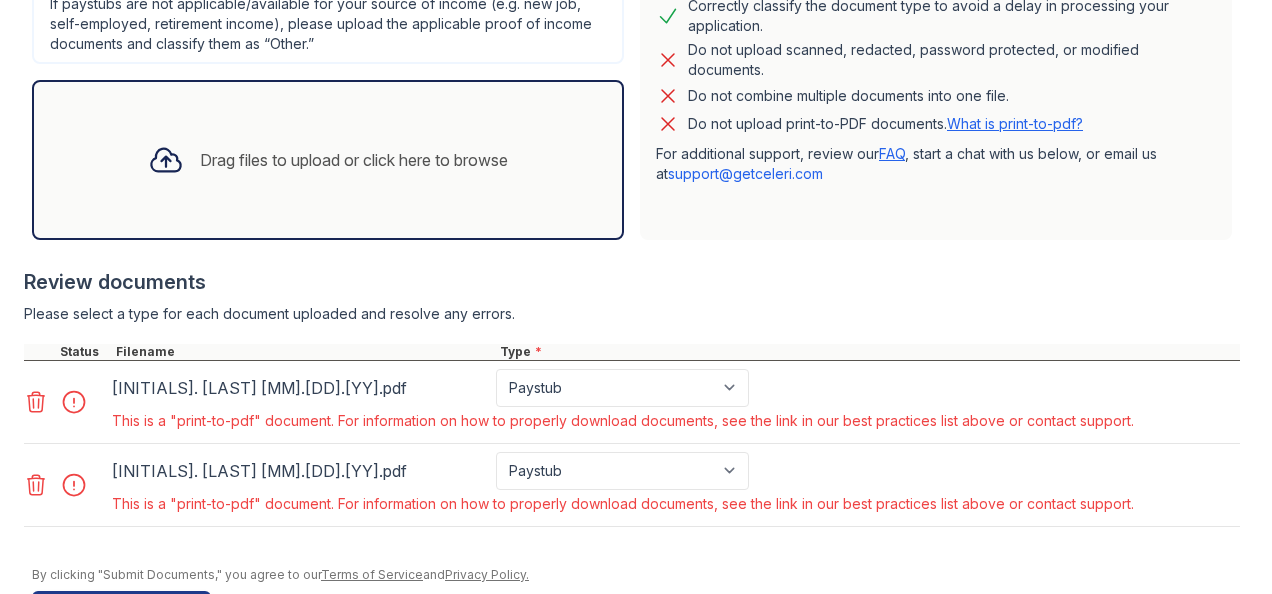 click on "What is print-to-pdf?" at bounding box center (1015, 123) 